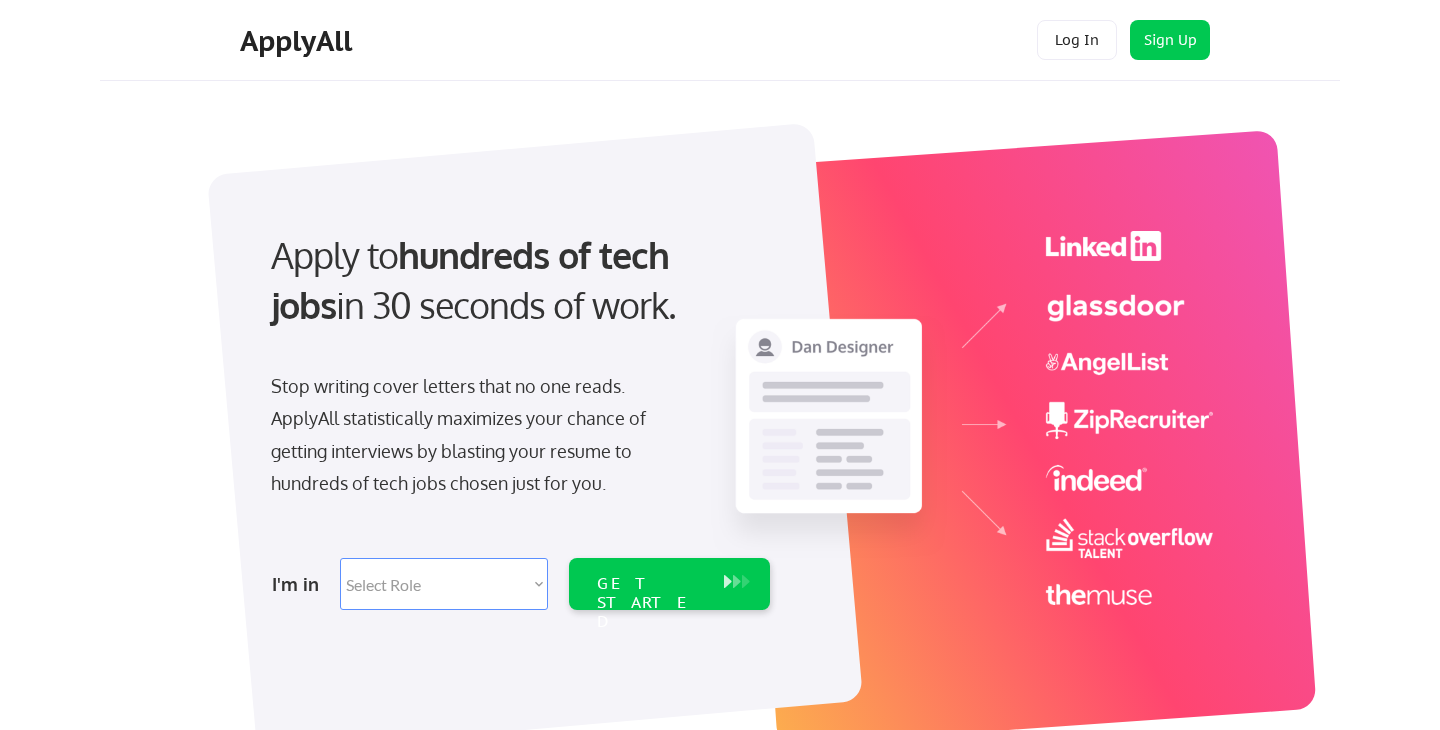 scroll, scrollTop: 0, scrollLeft: 0, axis: both 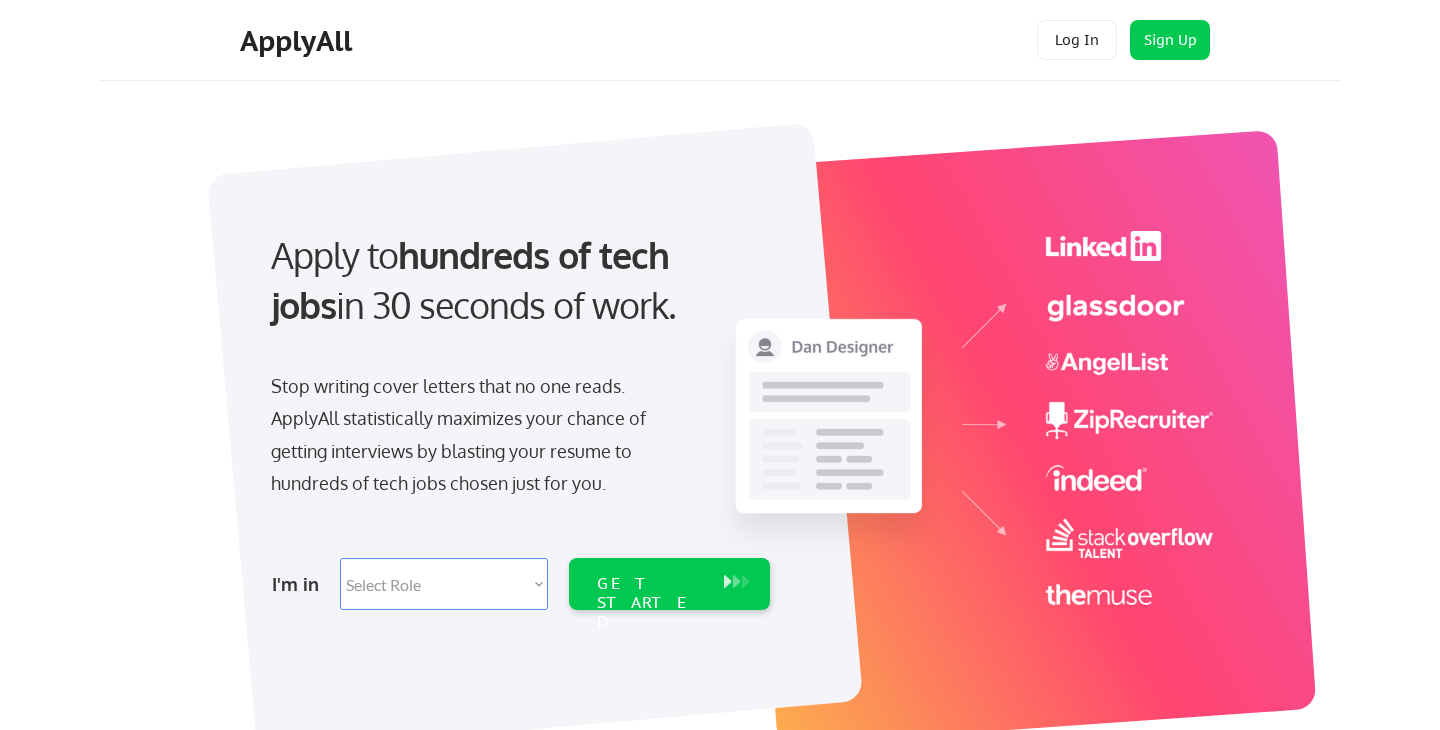 click on "Select Role Software Engineering Product Management Customer Success Sales UI/UX/Product Design Technical Project/Program Mgmt Marketing & Growth Data HR/Recruiting IT/Cybersecurity Tech Finance/Ops/Strategy Customer Support" at bounding box center (444, 584) 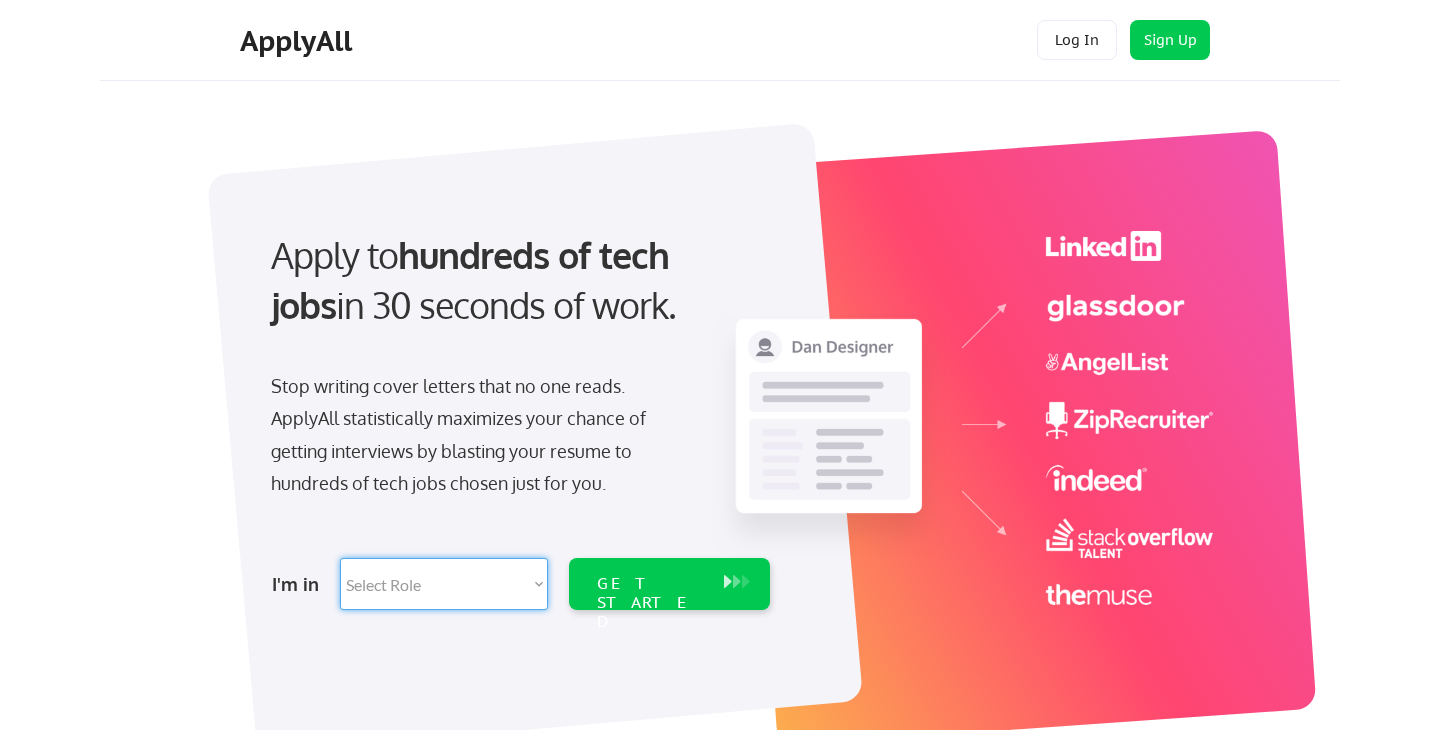 select on ""product"" 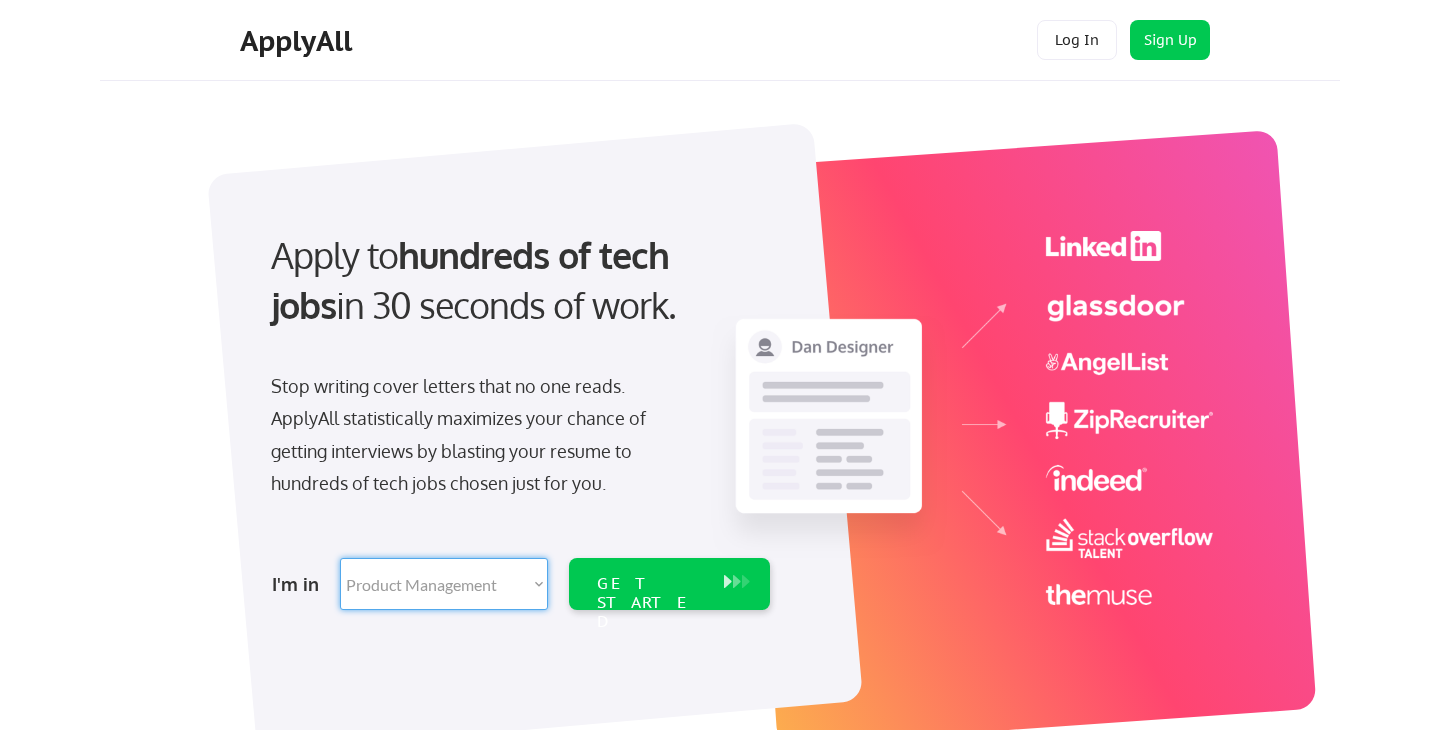 select on ""product"" 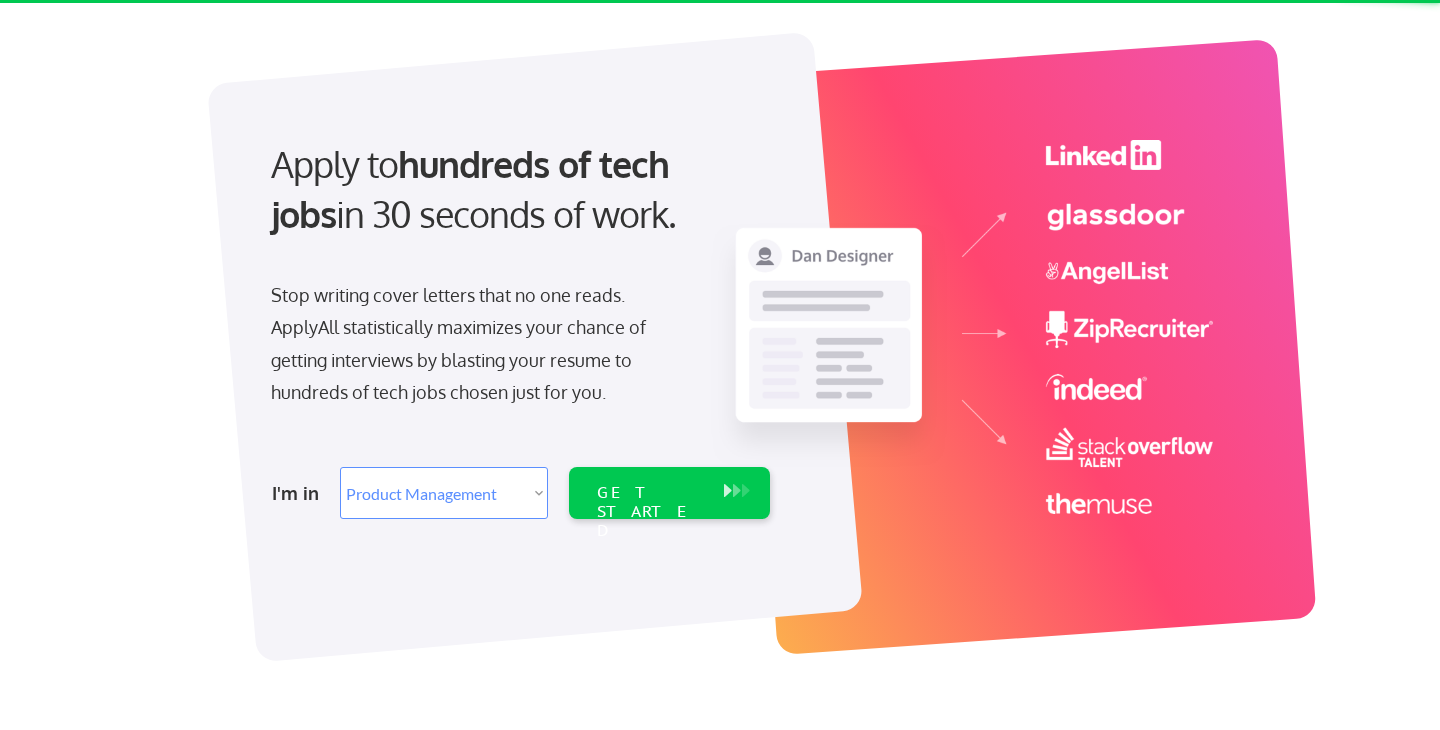 scroll, scrollTop: 93, scrollLeft: 0, axis: vertical 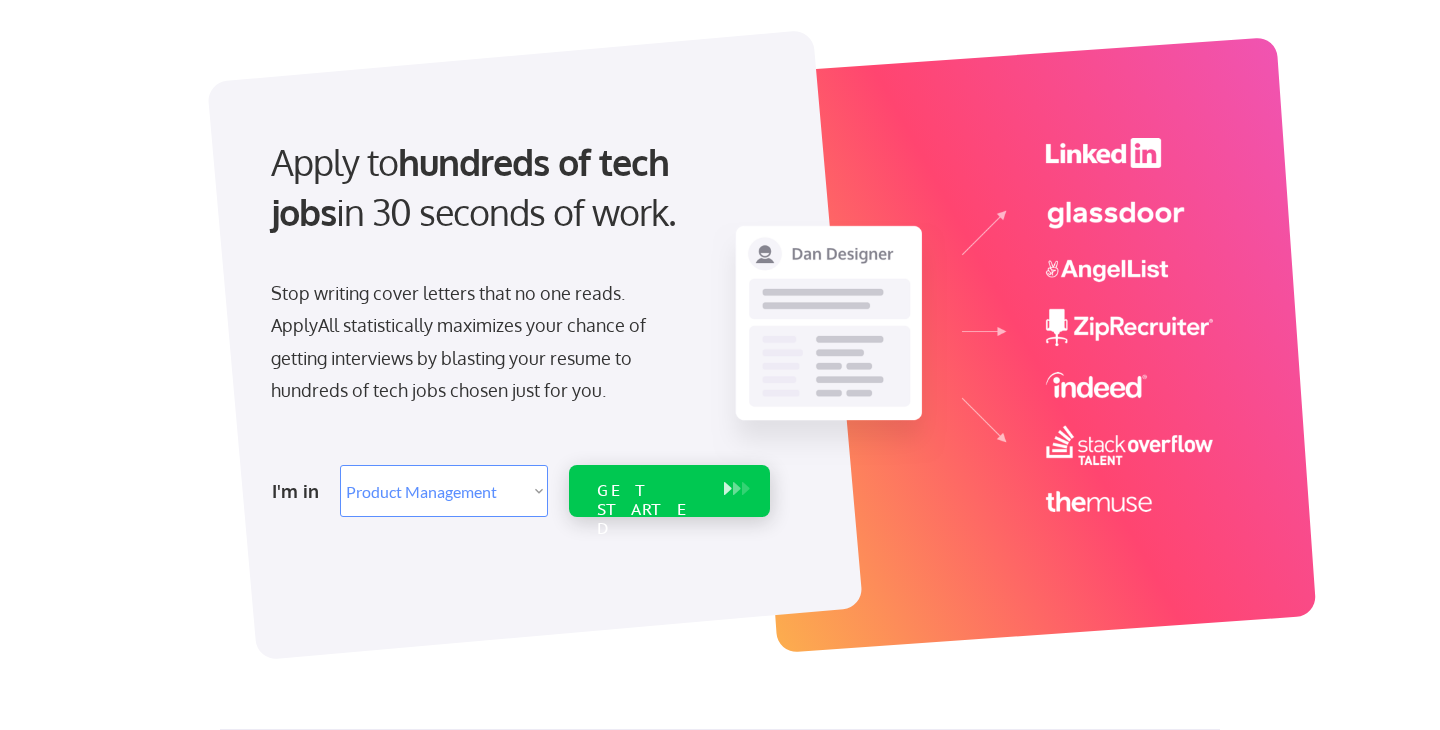 click on "GET STARTED" at bounding box center [650, 510] 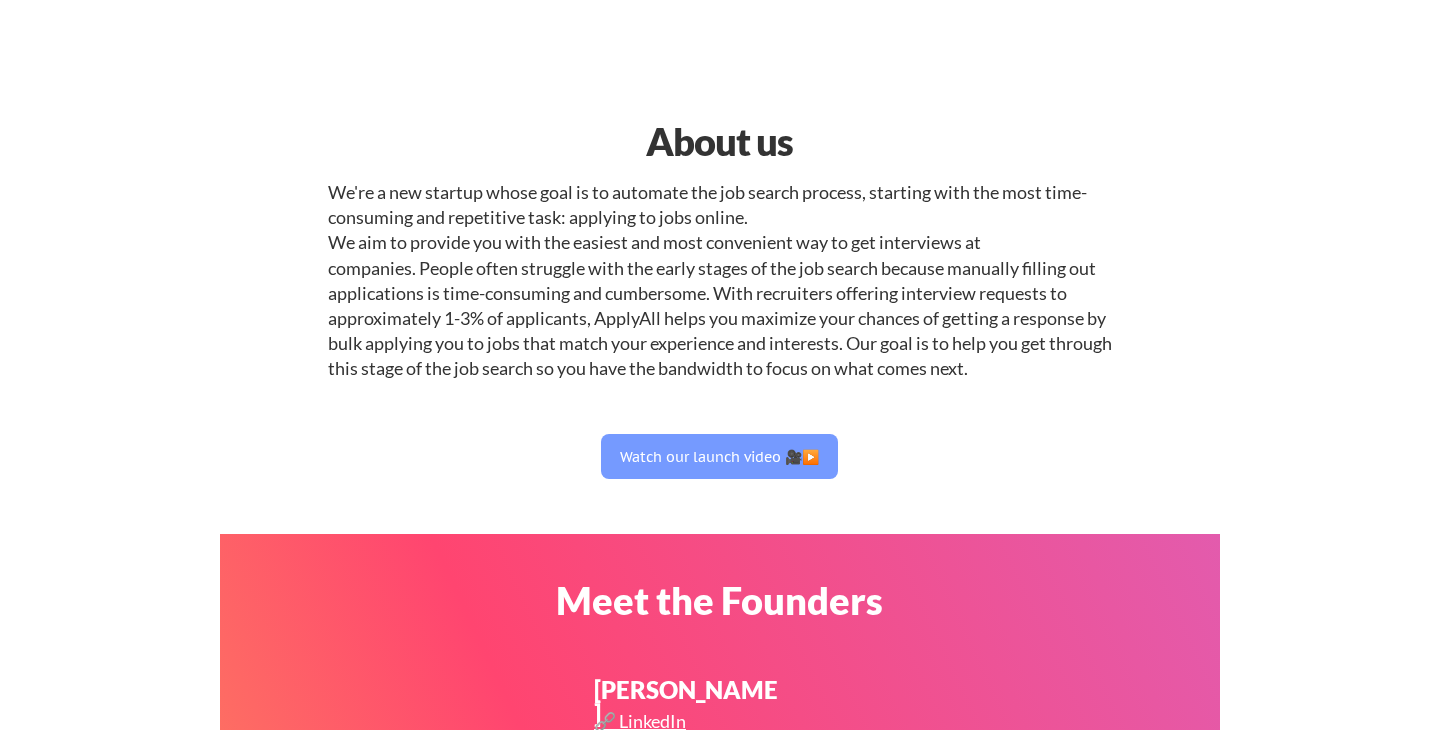 select on ""product"" 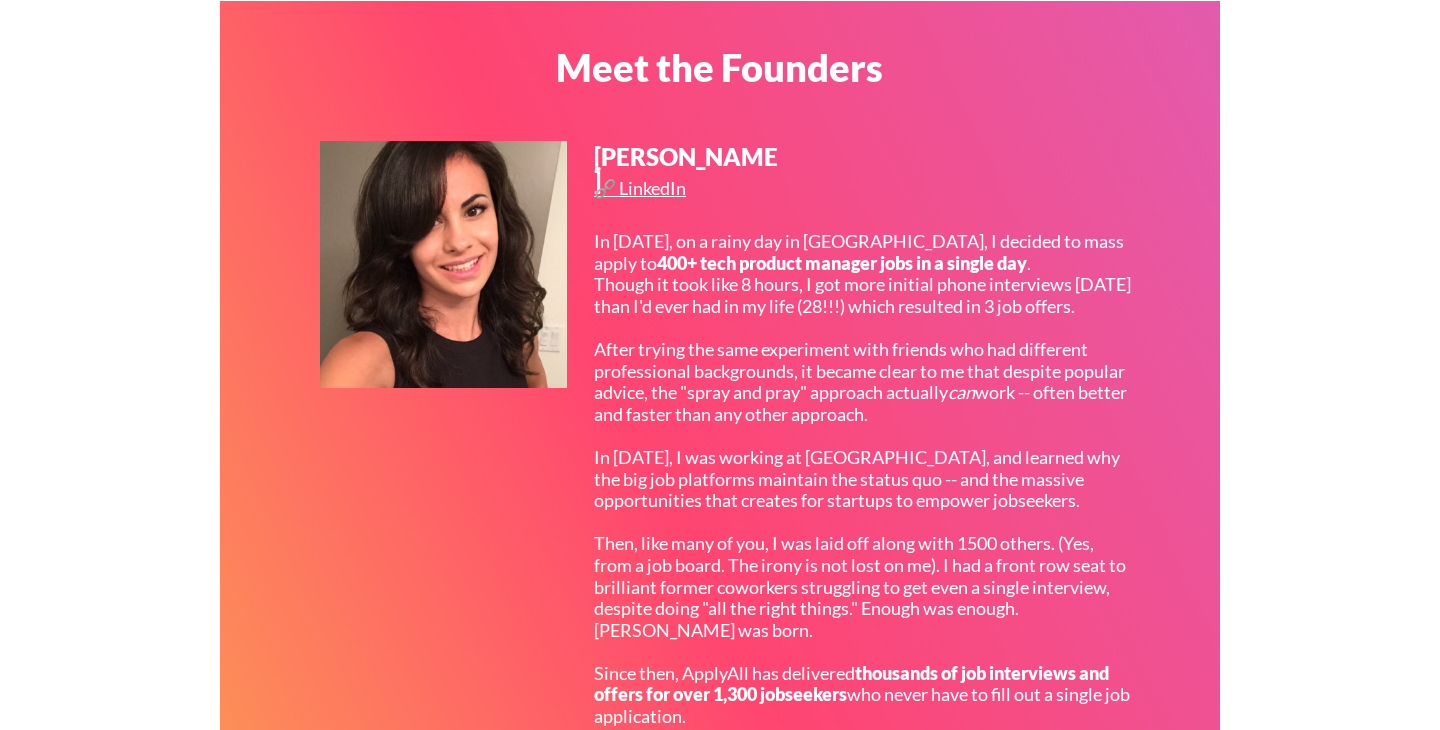 scroll, scrollTop: 555, scrollLeft: 0, axis: vertical 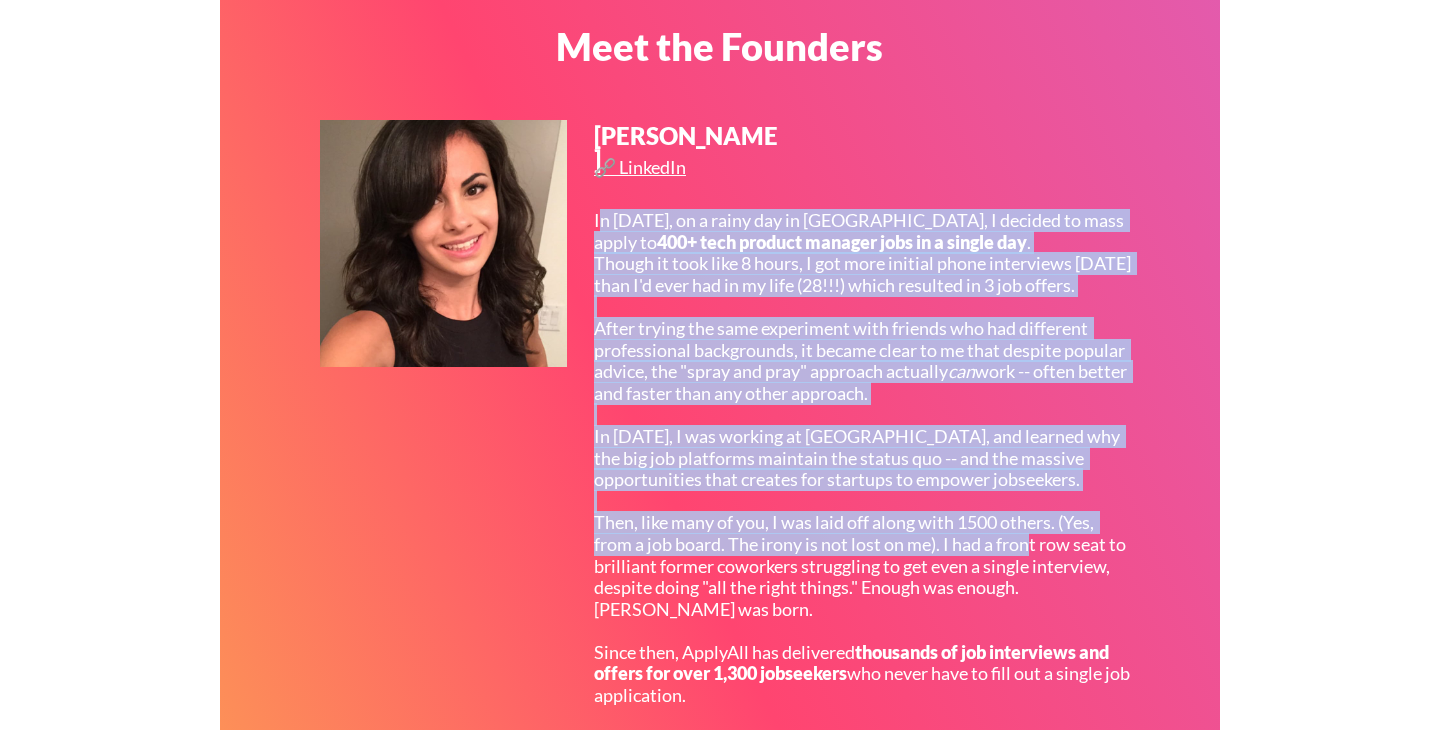 drag, startPoint x: 597, startPoint y: 215, endPoint x: 1030, endPoint y: 586, distance: 570.2017 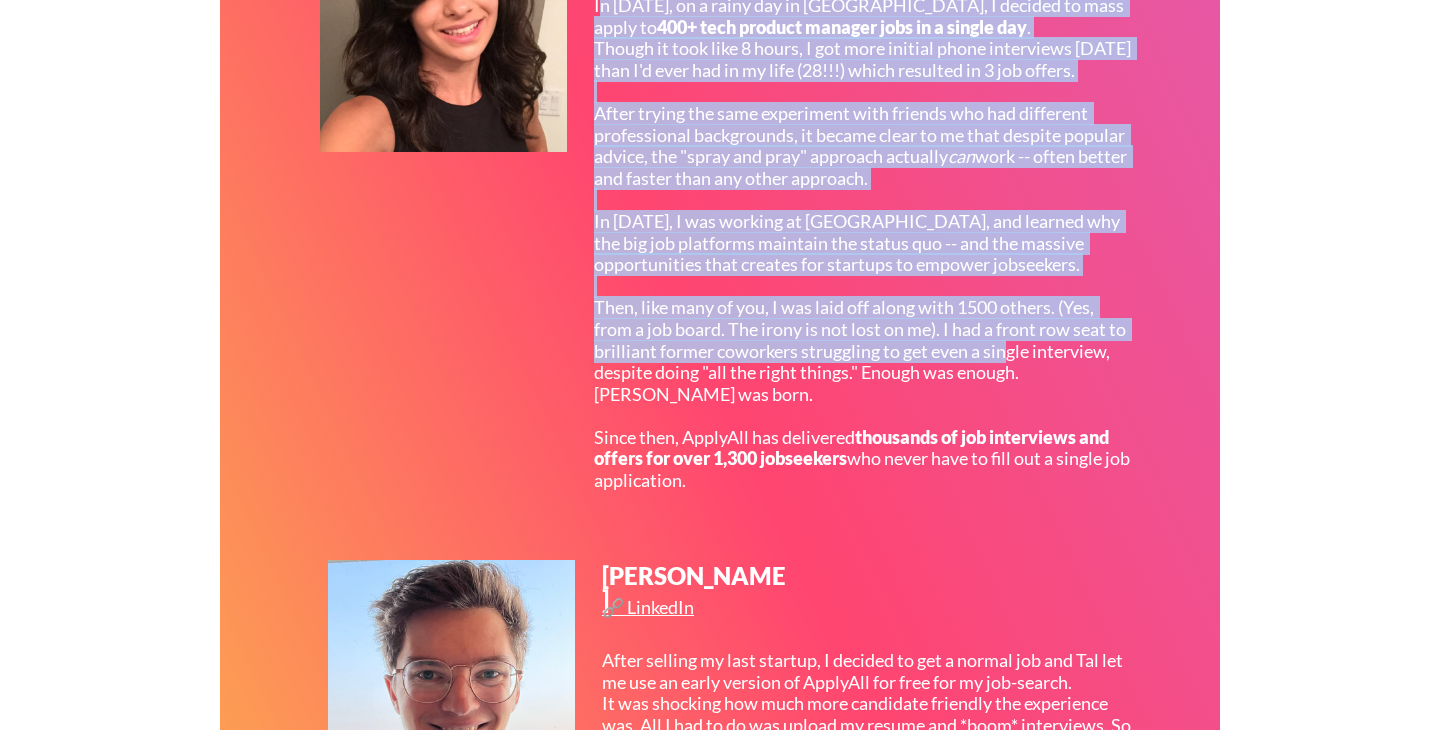 scroll, scrollTop: 816, scrollLeft: 0, axis: vertical 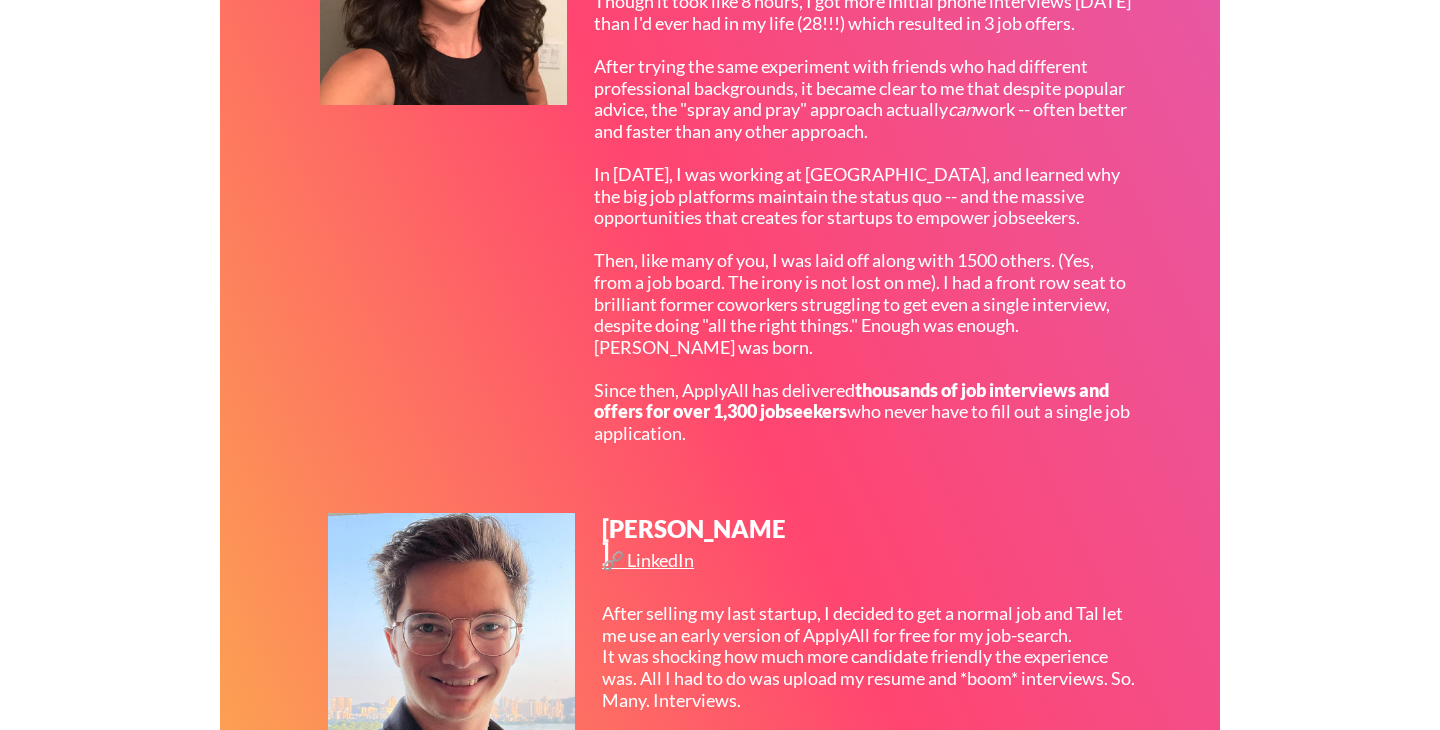click on "In 2017, on a rainy day in San Francisco, I decided to mass apply to  400+ tech product manager jobs in a single day .
Though it took like 8 hours, I got more initial phone interviews in one week than I'd ever had in my life (28!!!) which resulted in 3 job offers. After trying the same experiment with friends who had different professional backgrounds, it became clear to me that despite popular advice, the "spray and pray" approach actually  can  work -- often better and faster than any other approach. In 2023, I was working at Indeed, and learned why the big job platforms maintain the status quo -- and the massive opportunities that creates for startups to empower jobseekers. Then, like many of you, I was laid off along with 1500 others. (Yes, from a job board. The irony is not lost on me). I had a front row seat to brilliant former coworkers struggling to get even a single interview, despite doing "all the right things." Enough was enough. ApplyAll was born. Since then, ApplyAll has delivered" at bounding box center (862, 196) 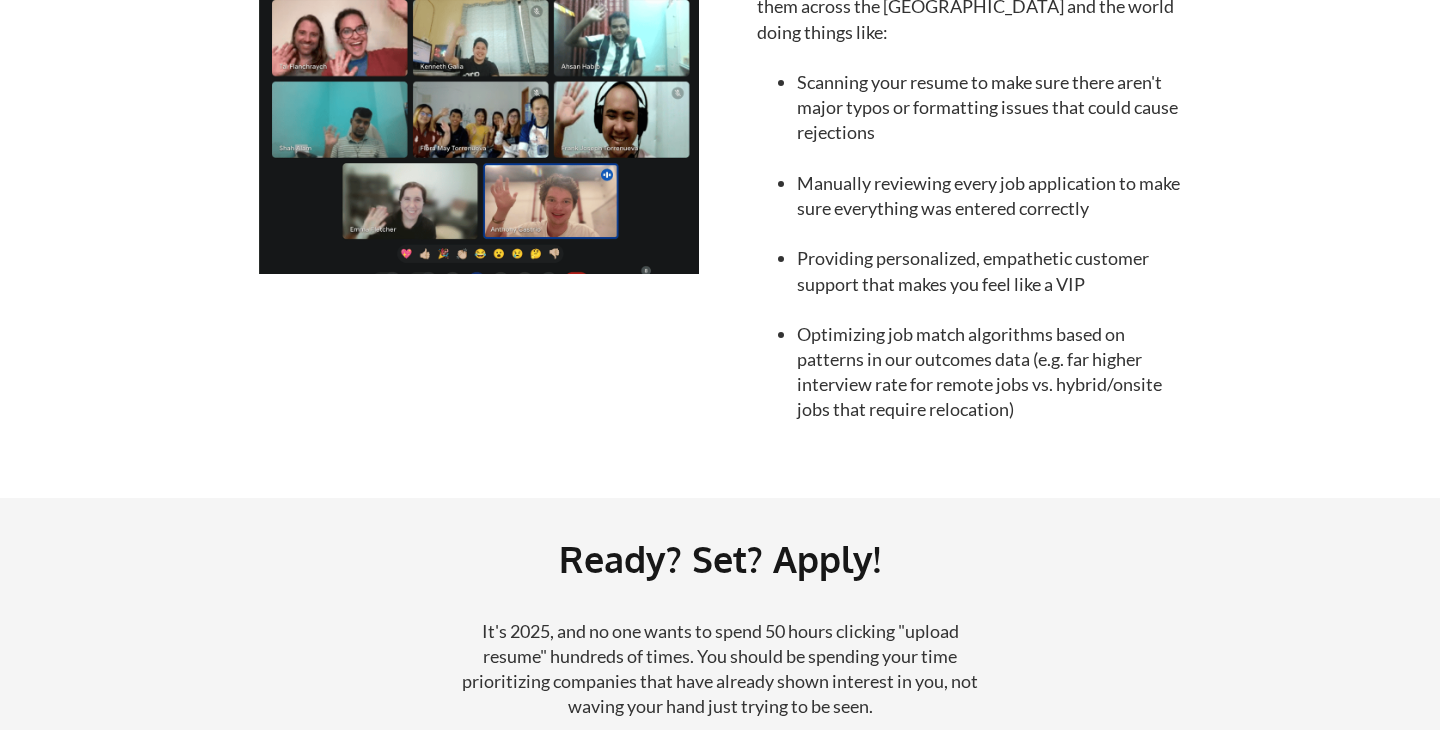 scroll, scrollTop: 2287, scrollLeft: 0, axis: vertical 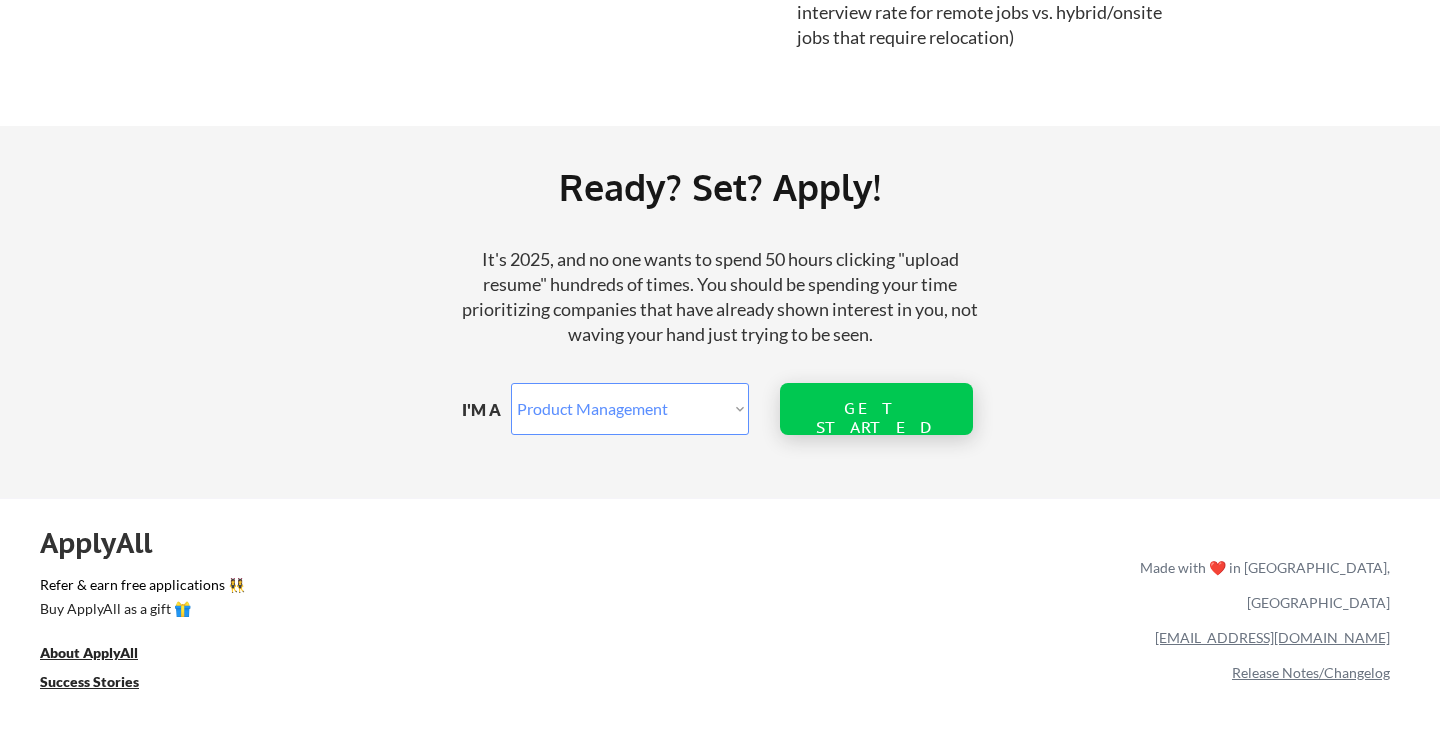 click on "Marketer Software Engineering Product Management Customer Success Sales UI/UX/Product Design Technical Project/Program Mgmt Marketing & Growth Data HR/Recruiting IT/Cybersecurity Tech Finance/Ops/Strategy Customer Support Other Function" at bounding box center [630, 409] 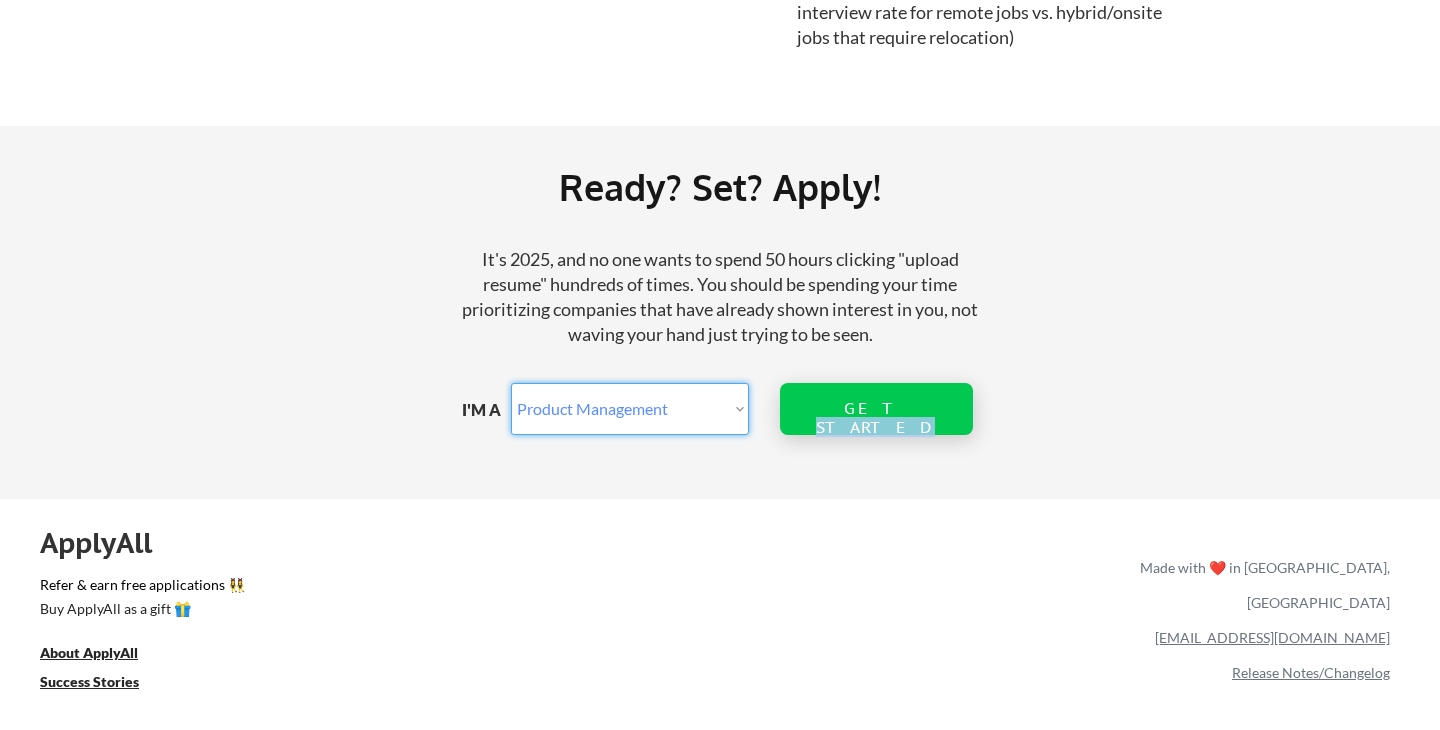 click on "GET STARTED" at bounding box center (876, 418) 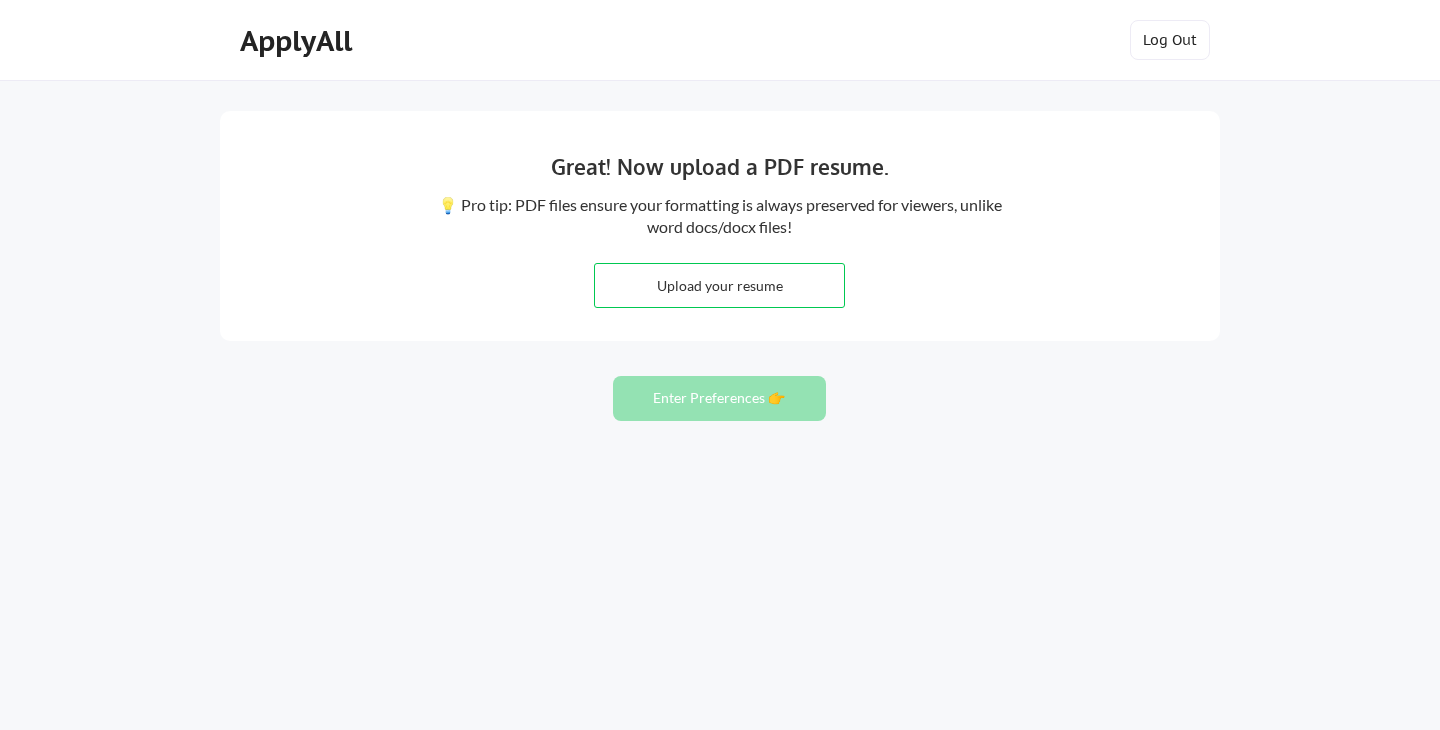 scroll, scrollTop: 0, scrollLeft: 0, axis: both 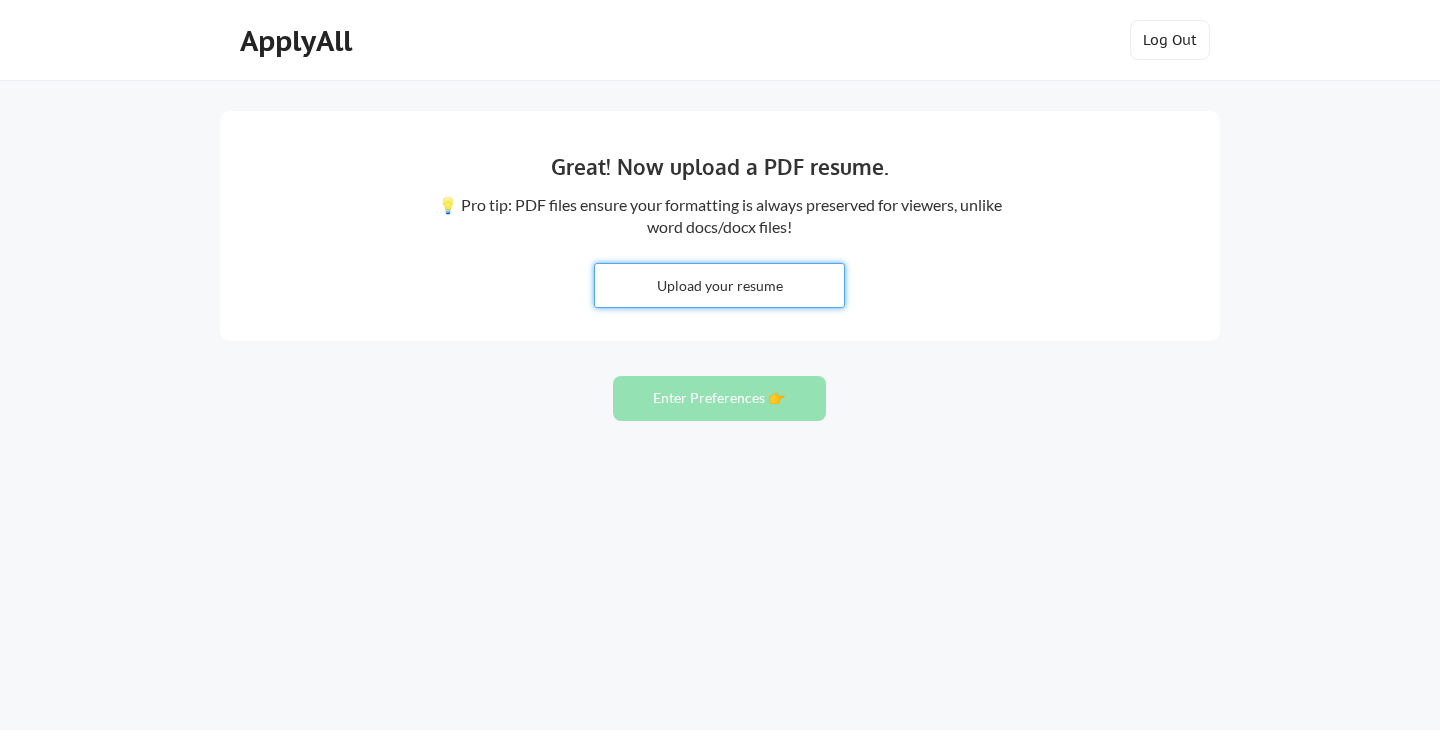 click at bounding box center [719, 285] 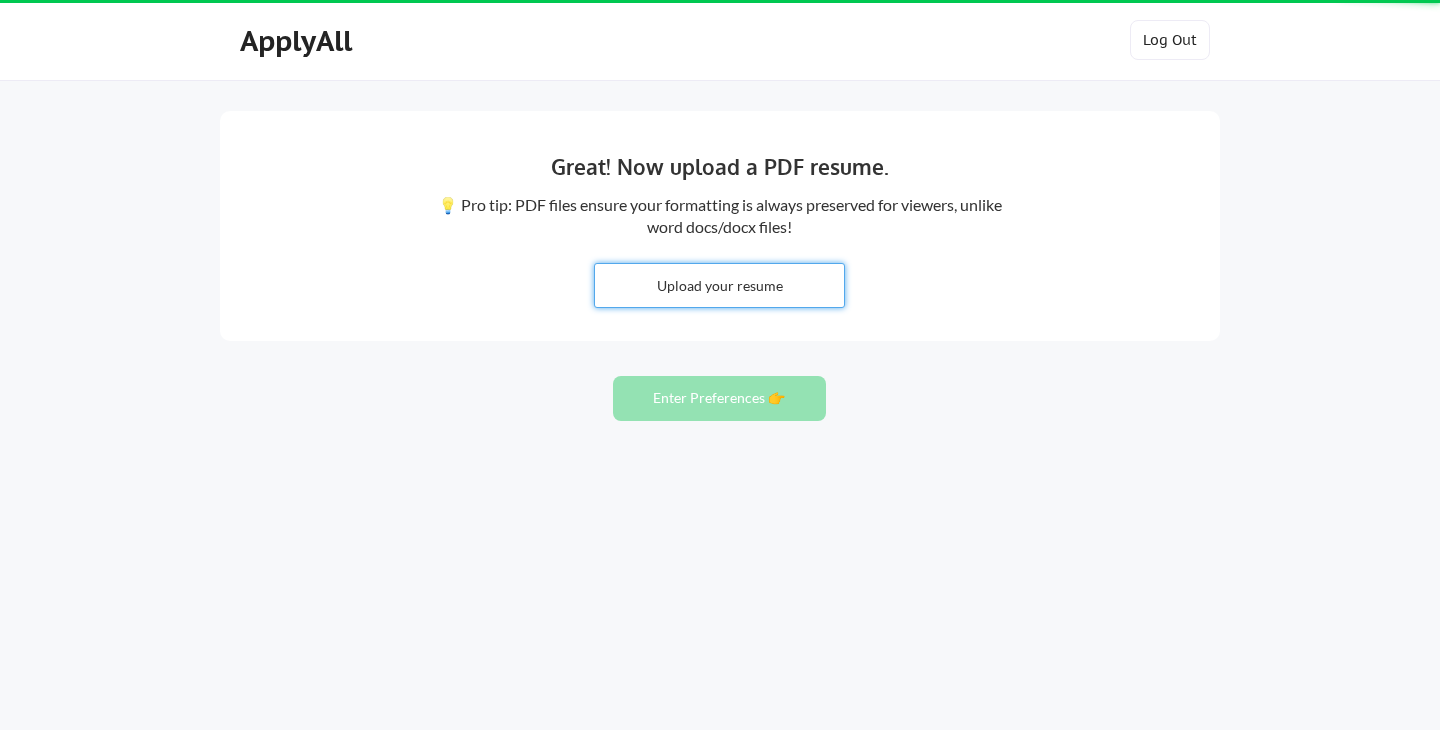 type 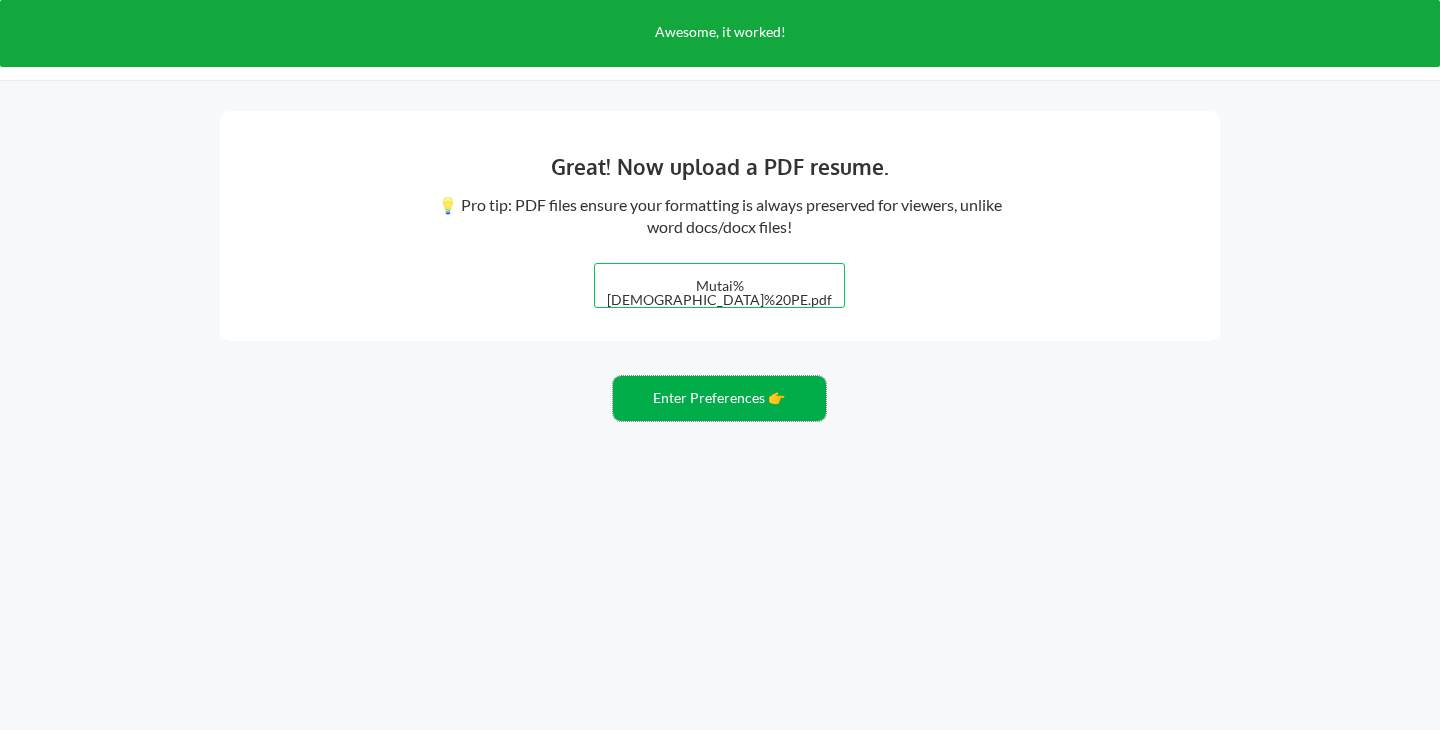 click on "Enter Preferences  👉" at bounding box center (719, 398) 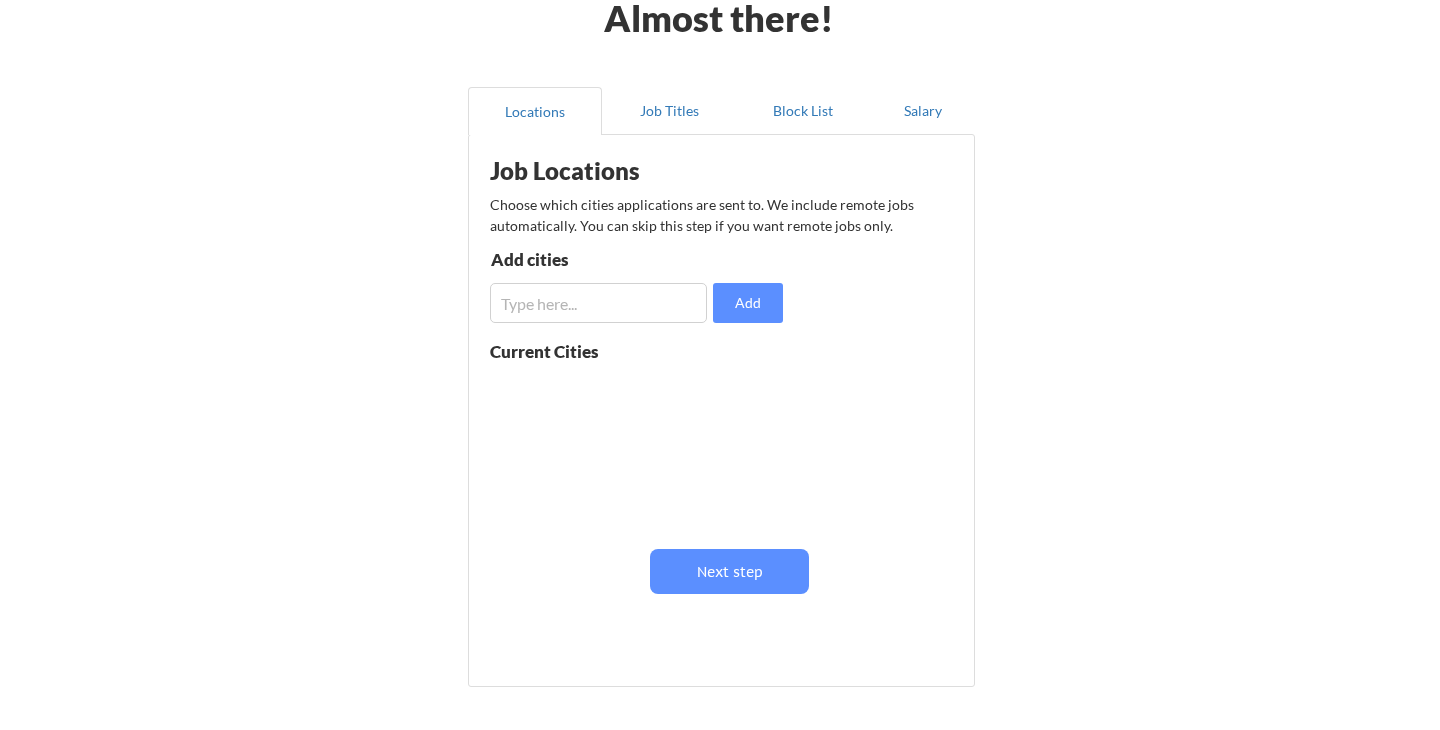 scroll, scrollTop: 111, scrollLeft: 0, axis: vertical 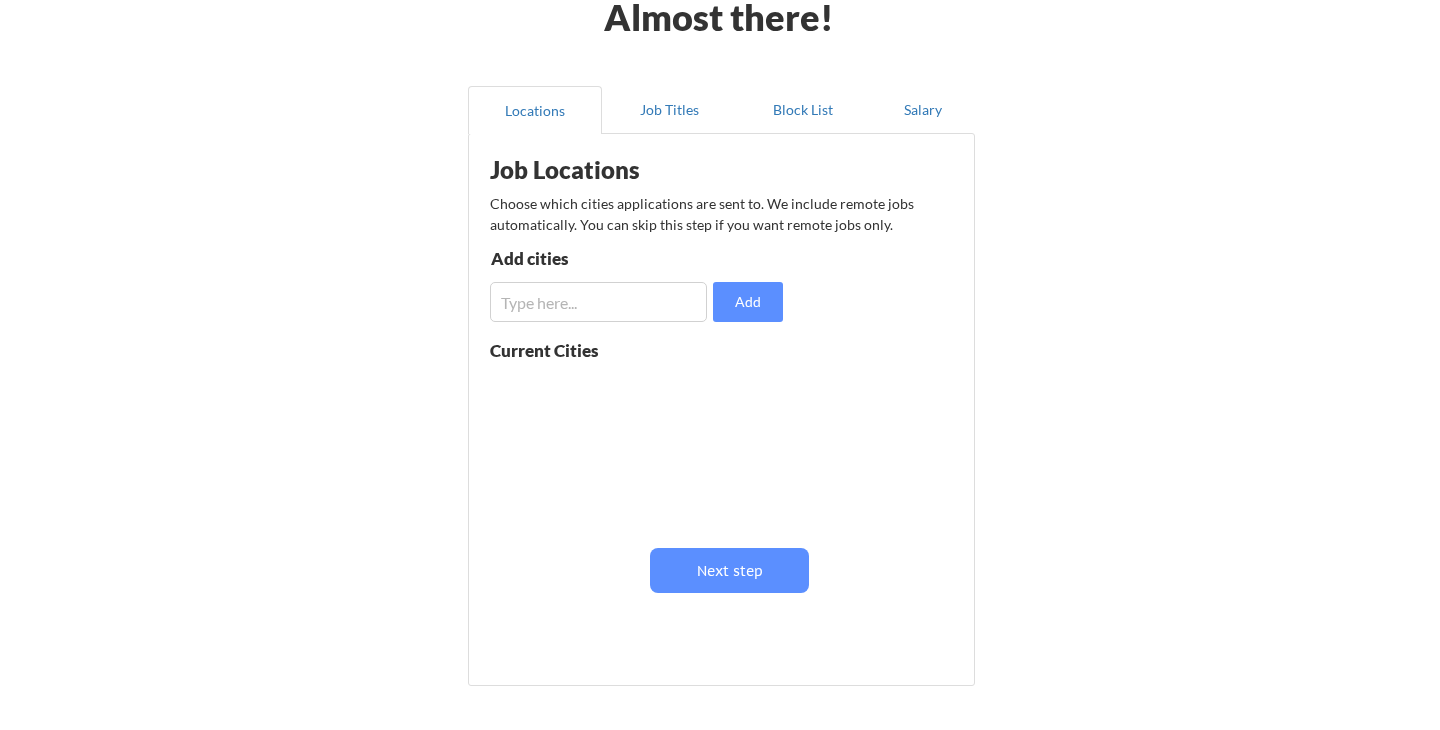 click on "Job Locations Choose which cities applications are sent to. We include remote jobs automatically. You can skip this step if you want remote jobs only. Add cities Add Current Cities Next step" at bounding box center [725, 402] 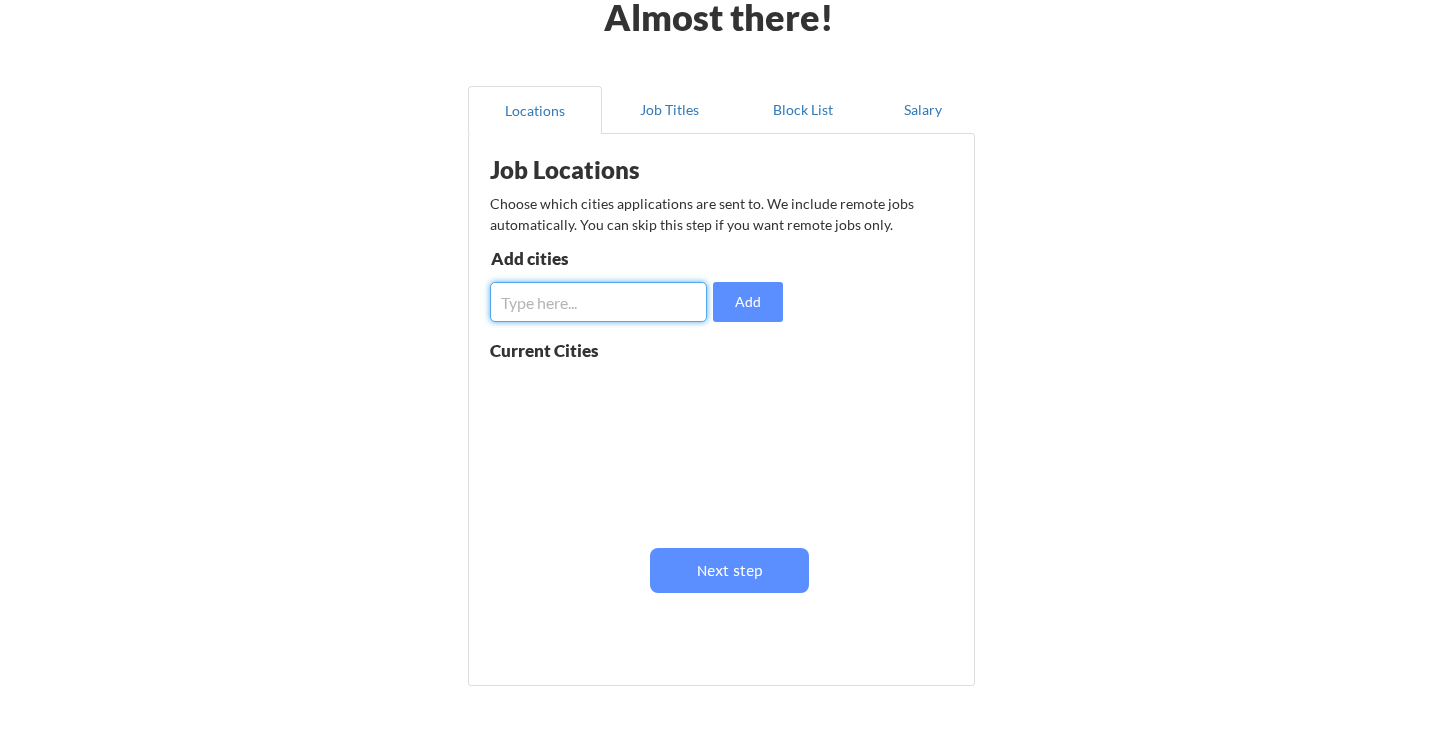 type on "f" 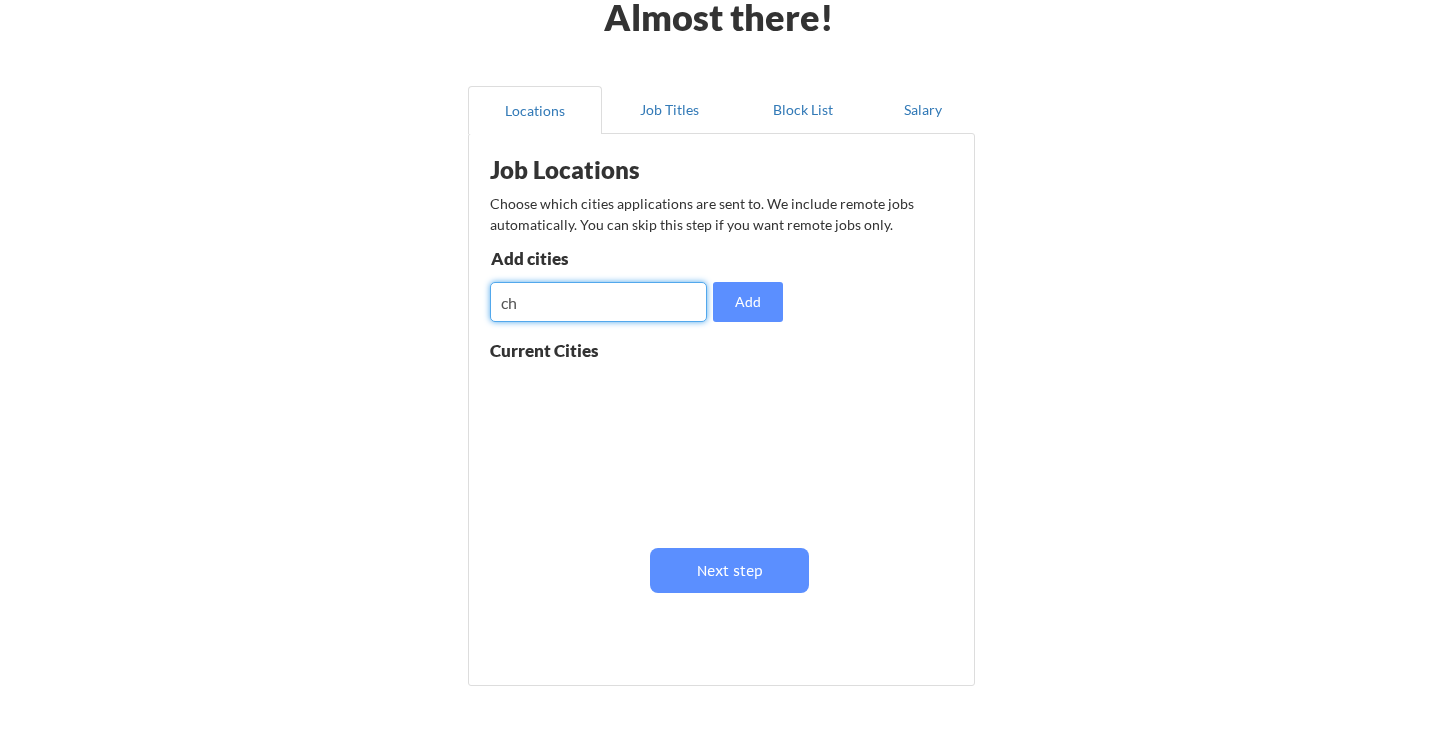 type on "c" 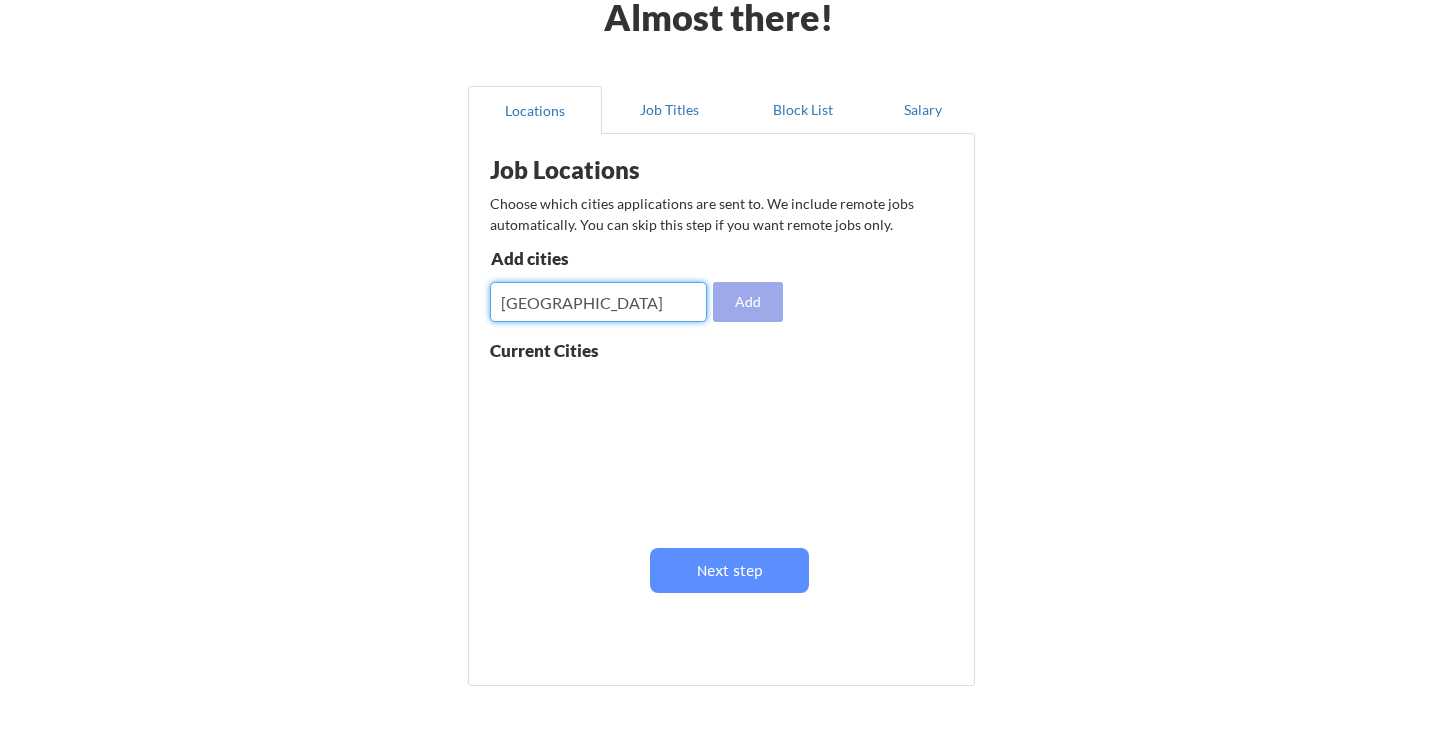 type on "Chicago" 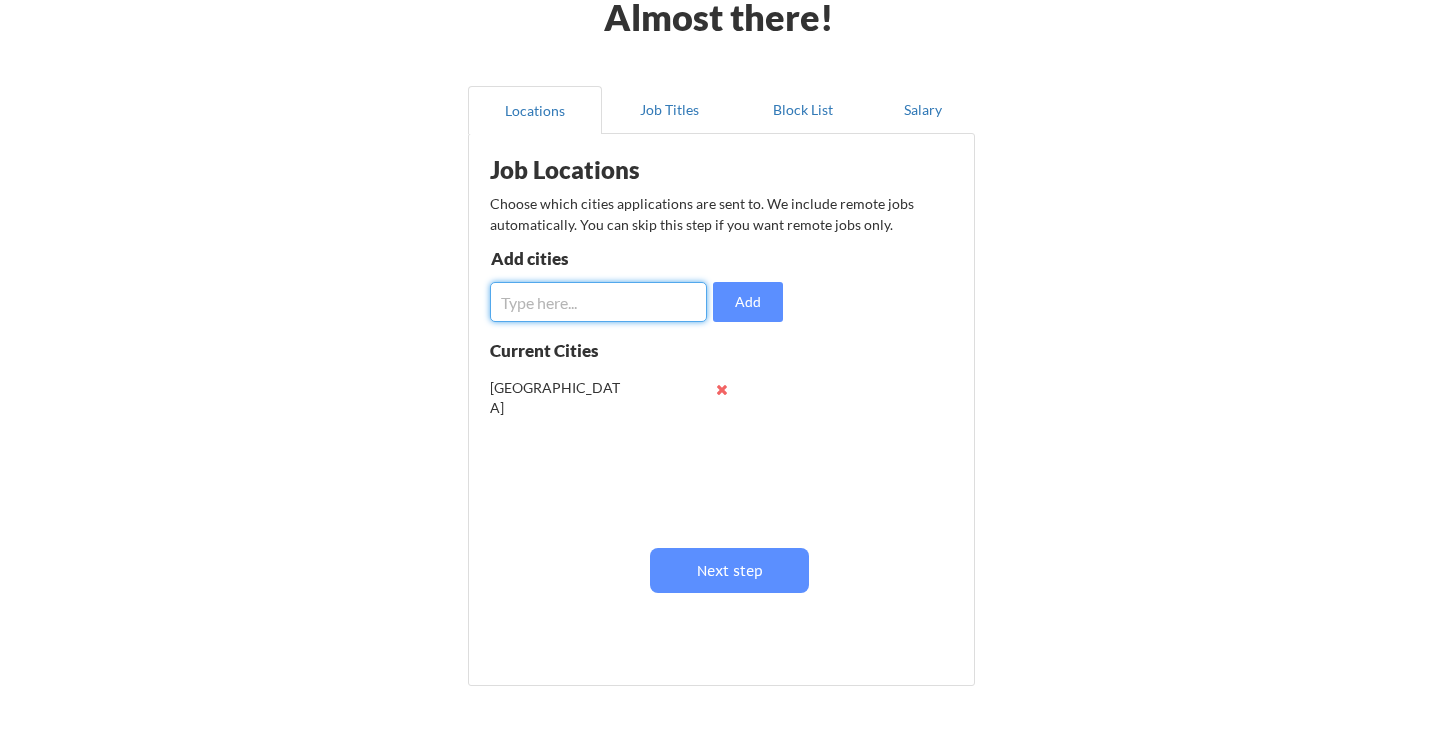click at bounding box center (598, 302) 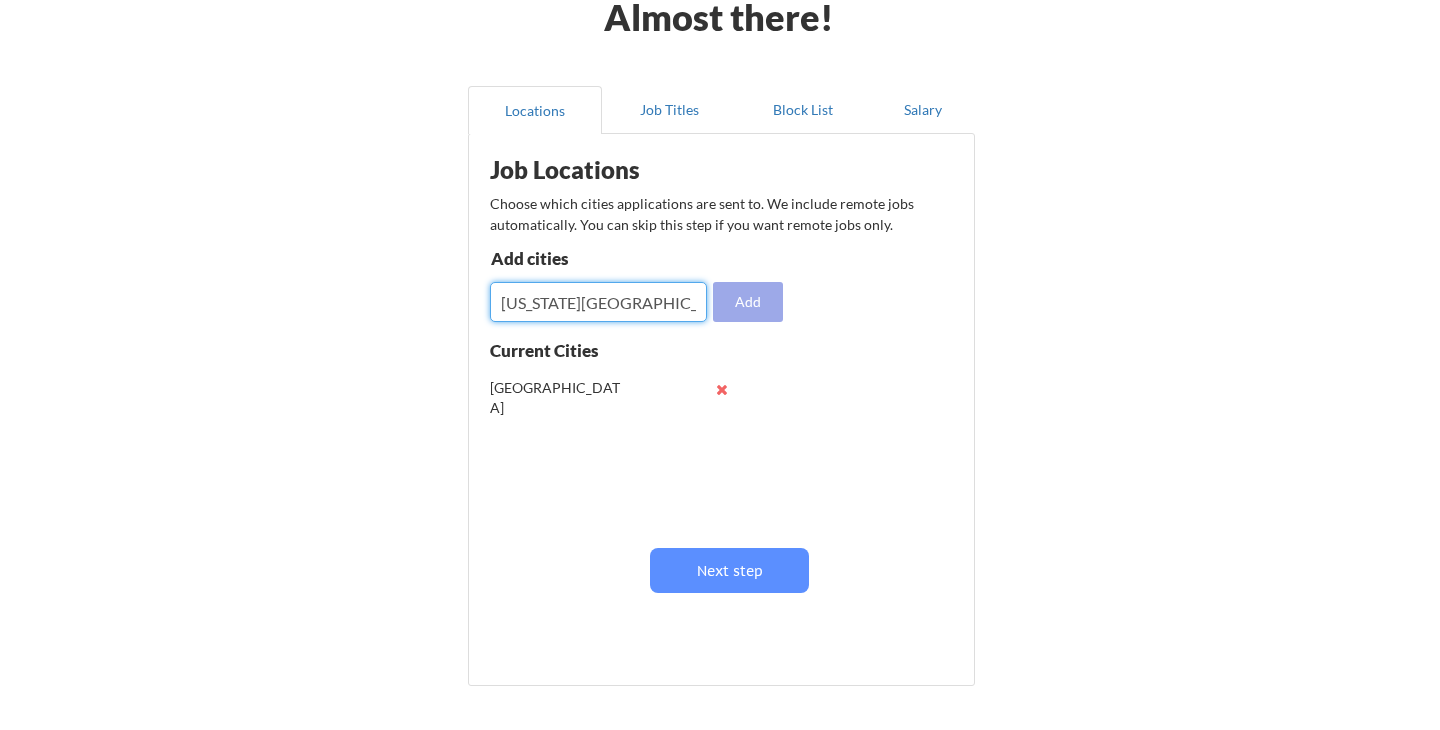 type on "New York City" 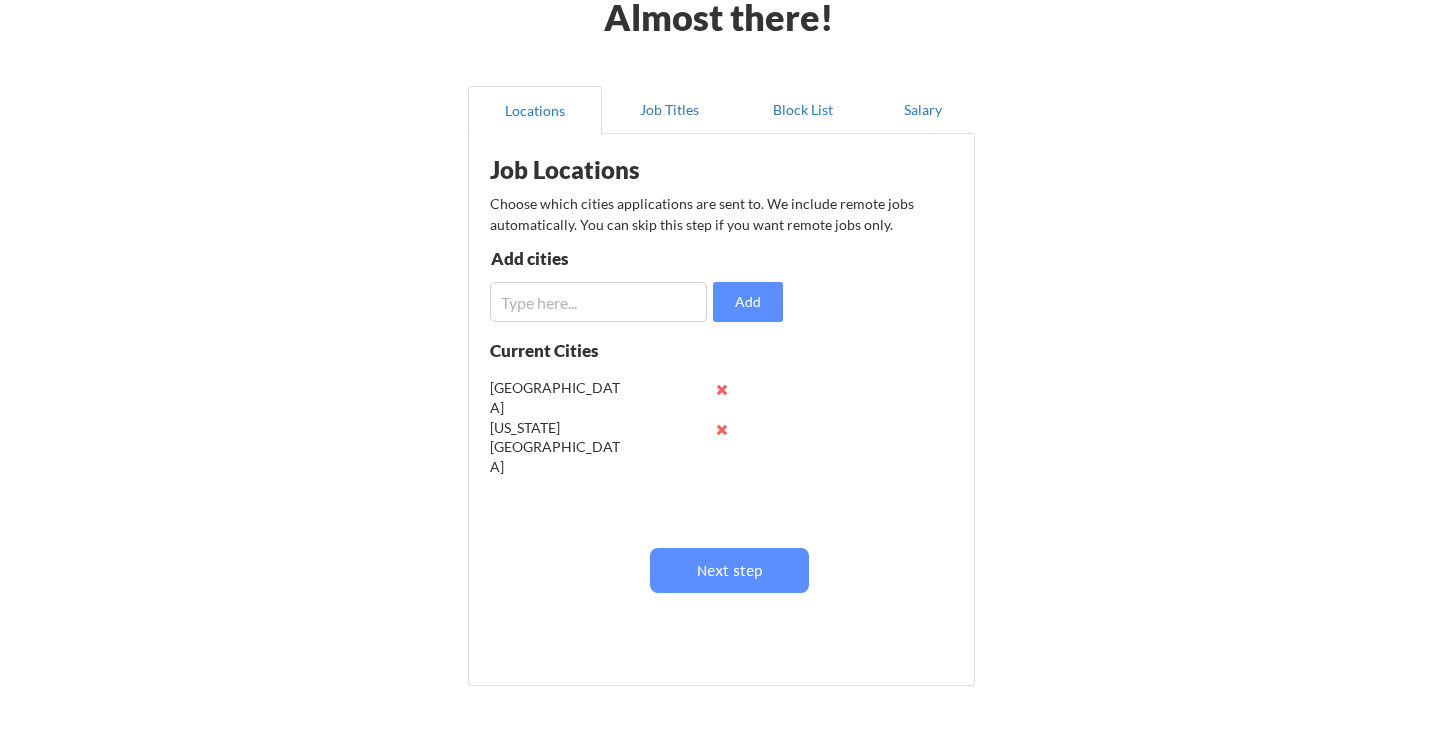 click at bounding box center (598, 302) 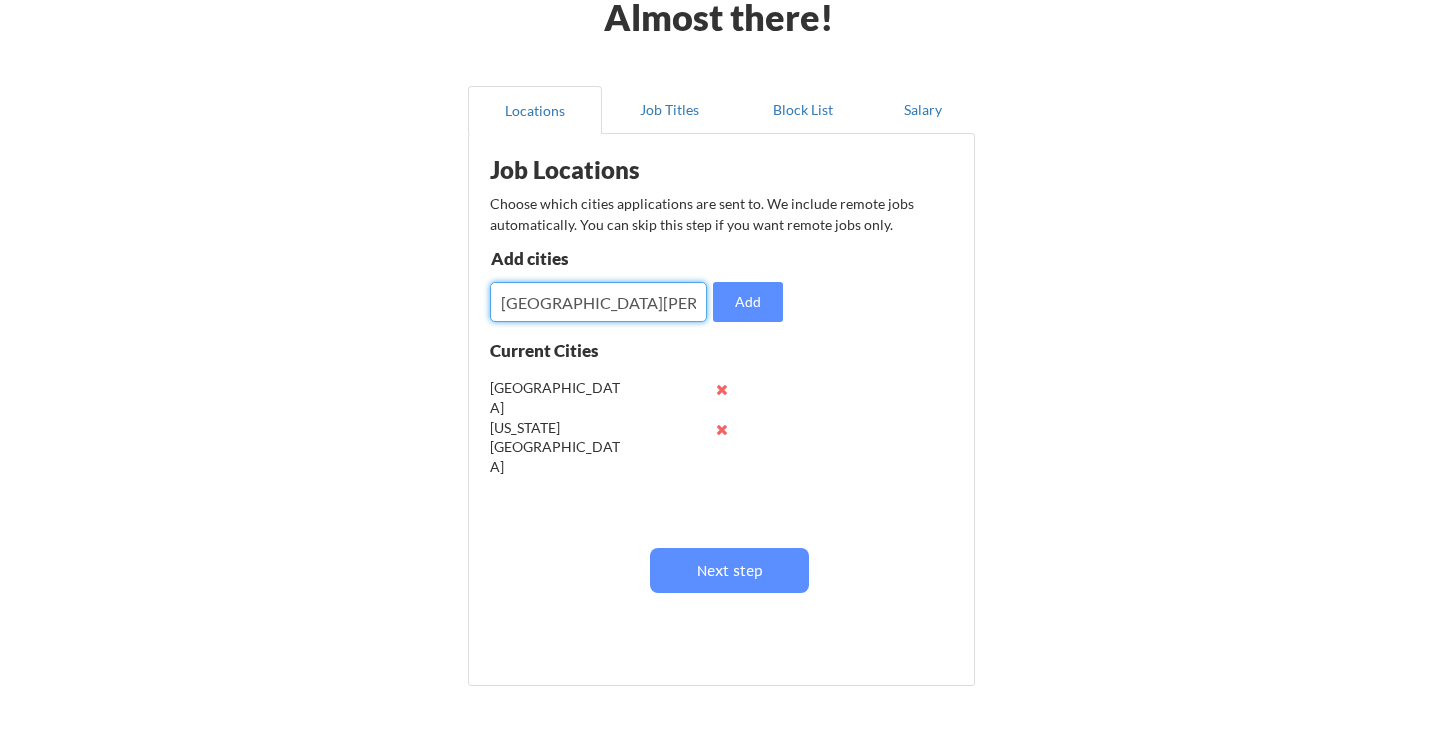 type on "San Fransisco" 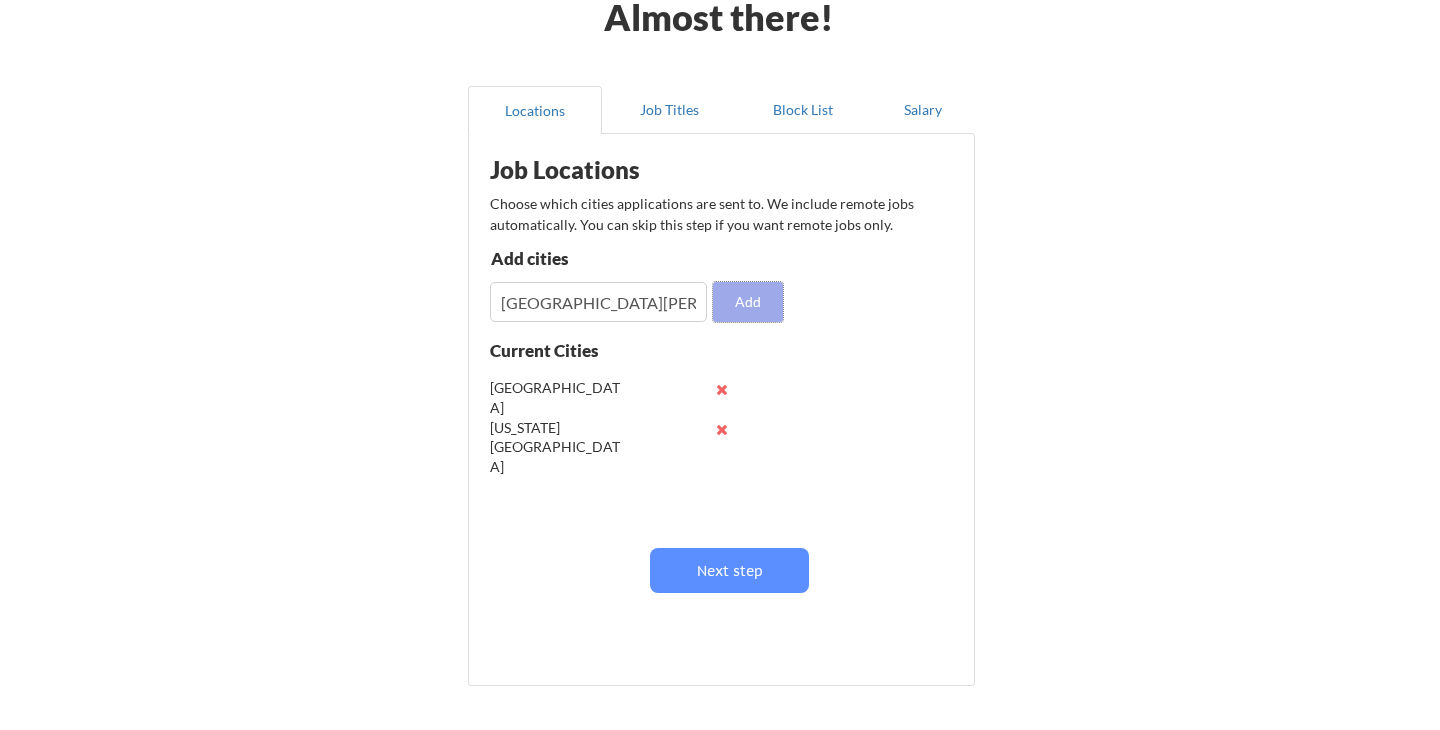 click on "Add" at bounding box center [748, 302] 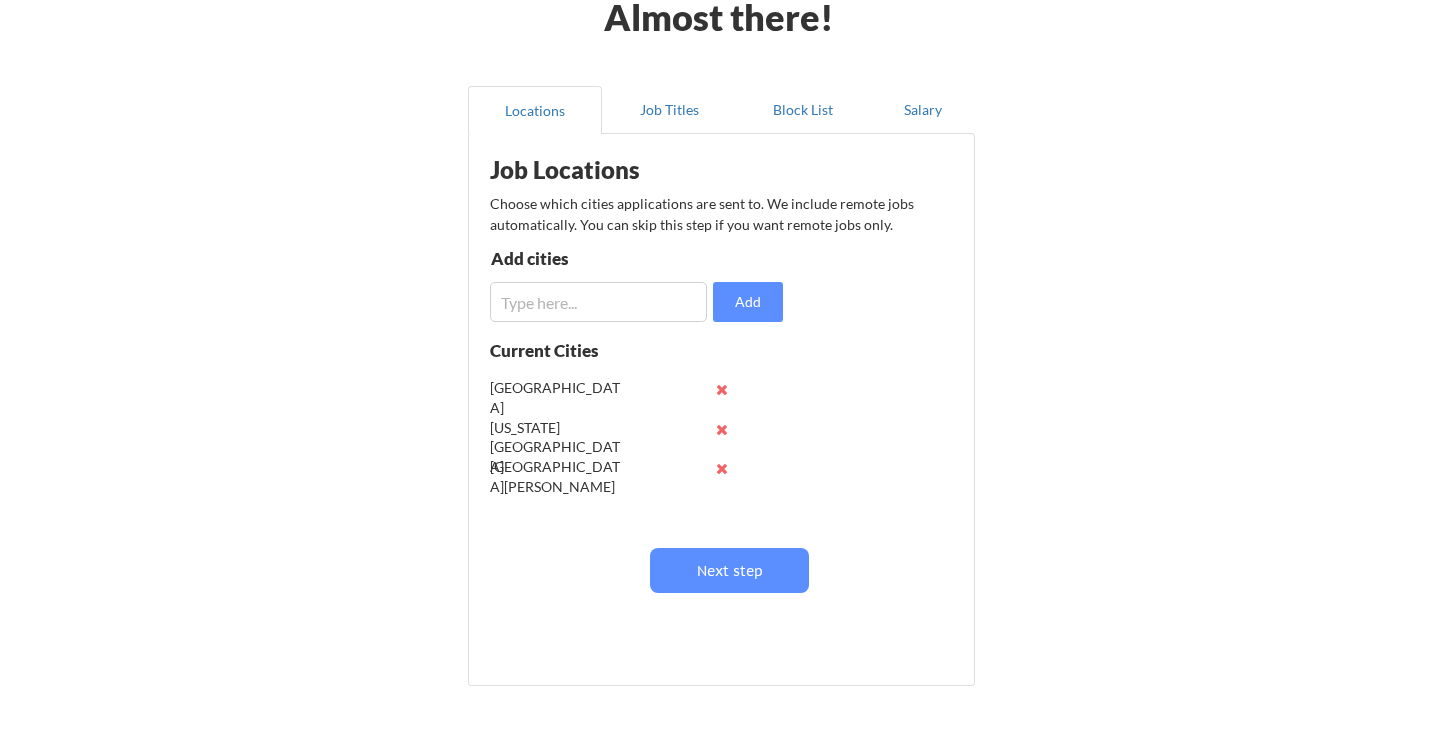 click at bounding box center [598, 302] 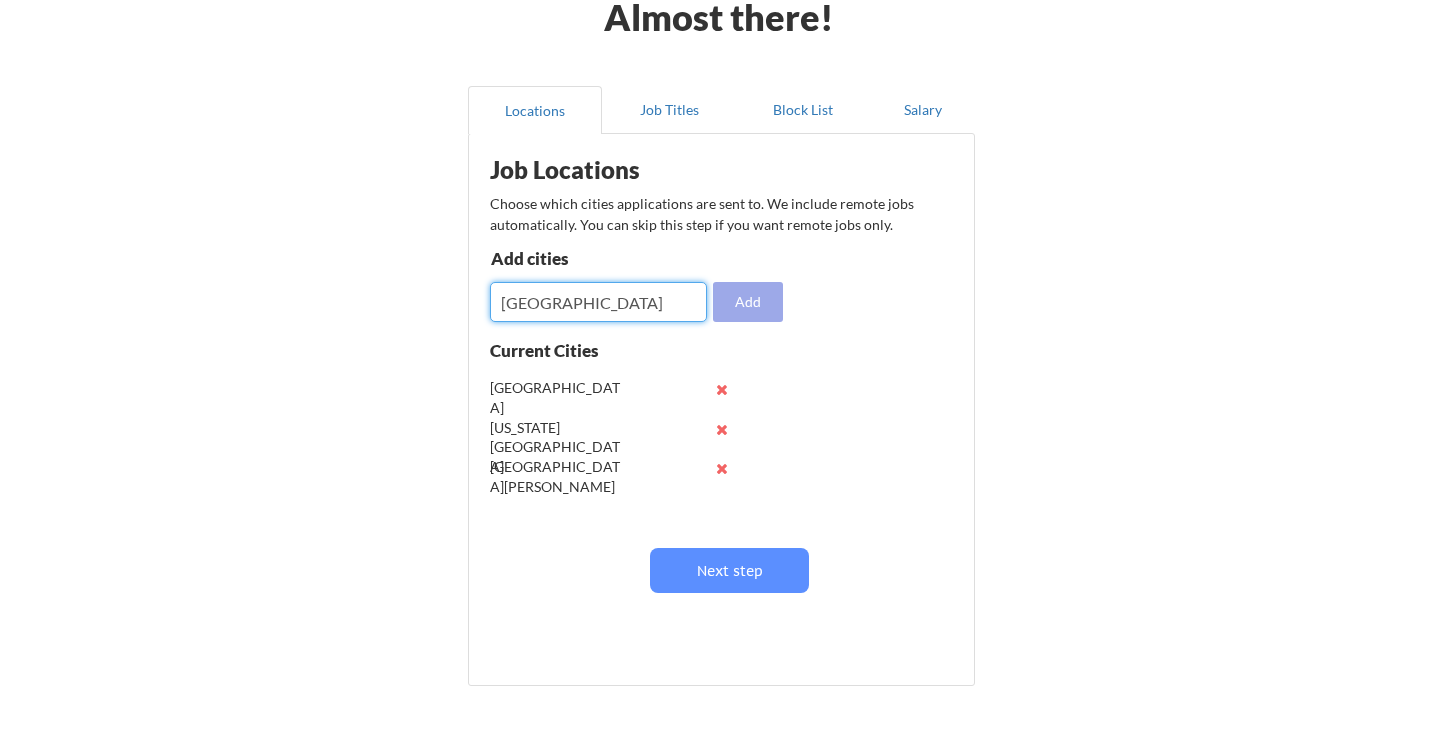 type on "Palo Alto" 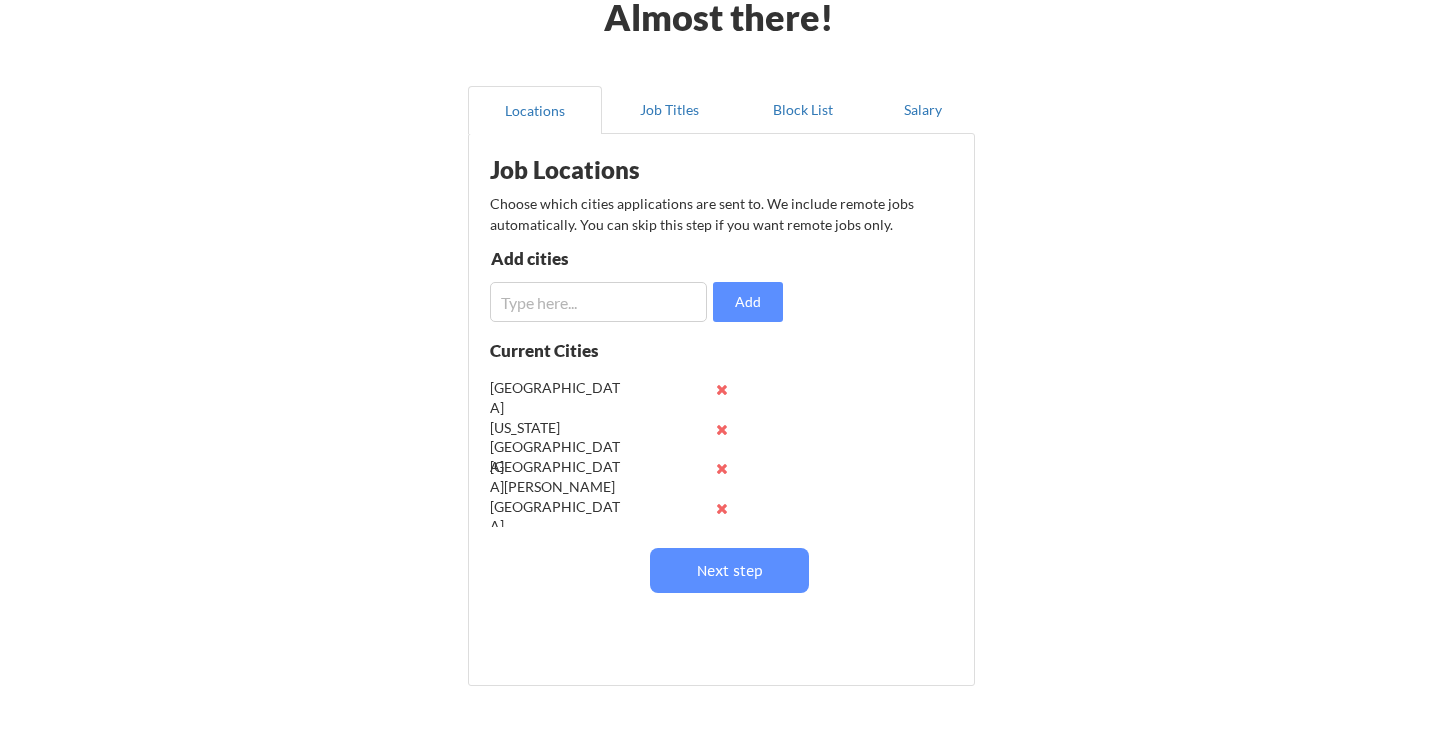 click at bounding box center (598, 302) 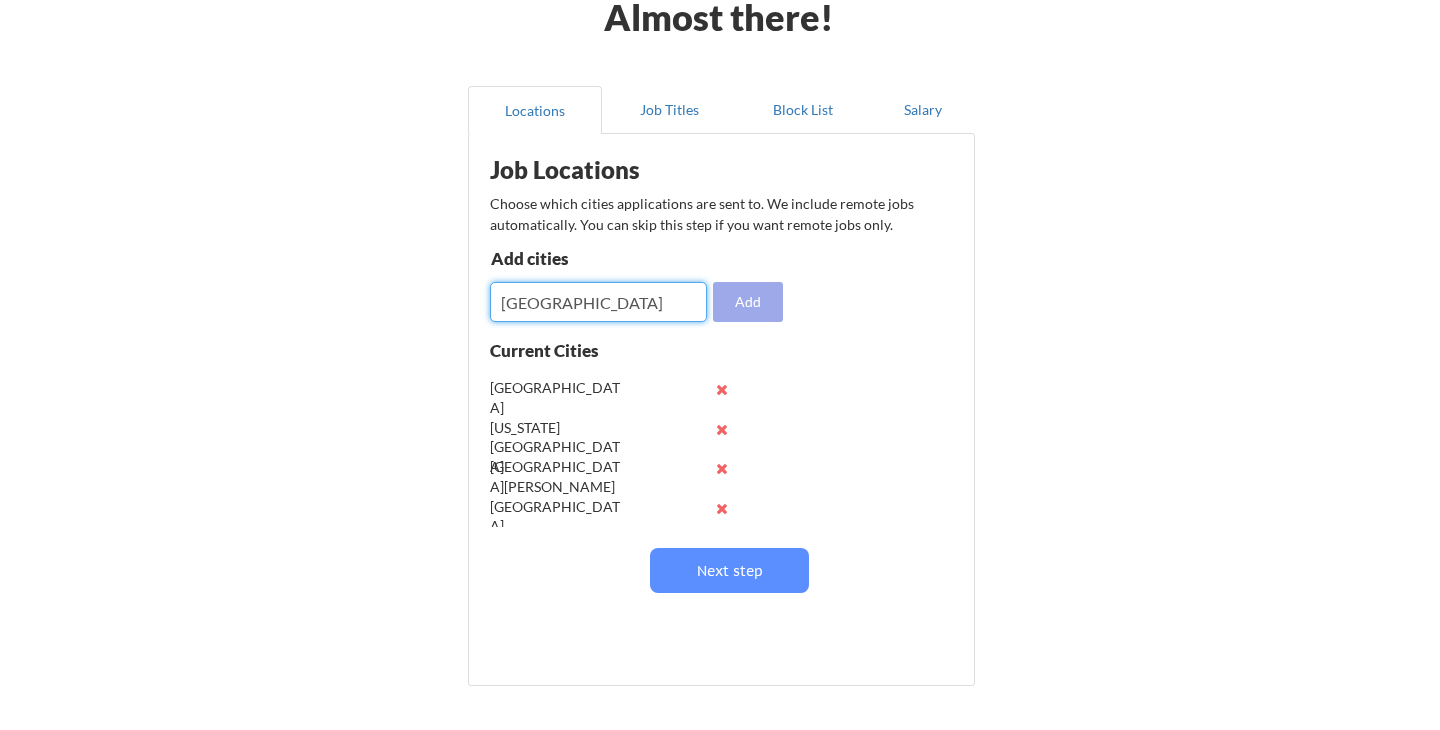 type on "Detroit" 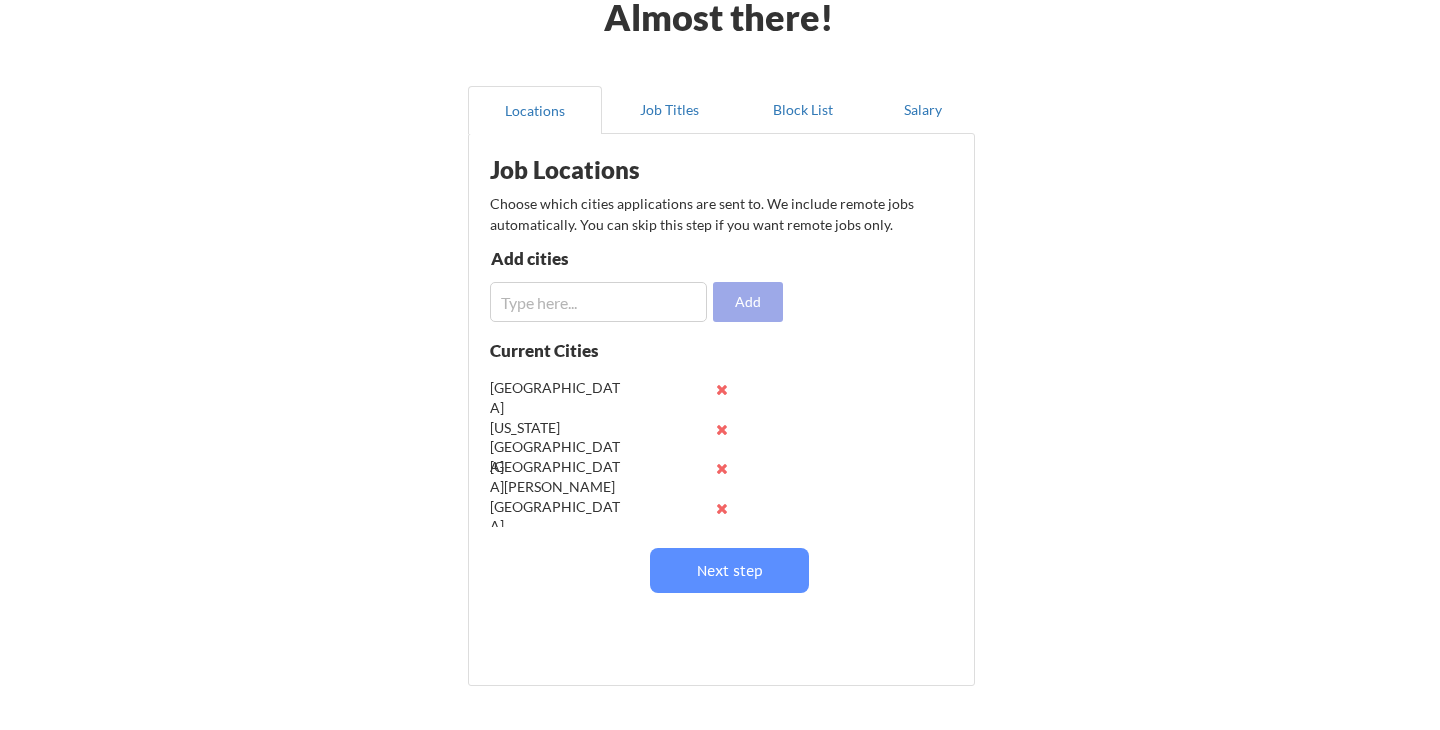 click on "Add" at bounding box center [748, 302] 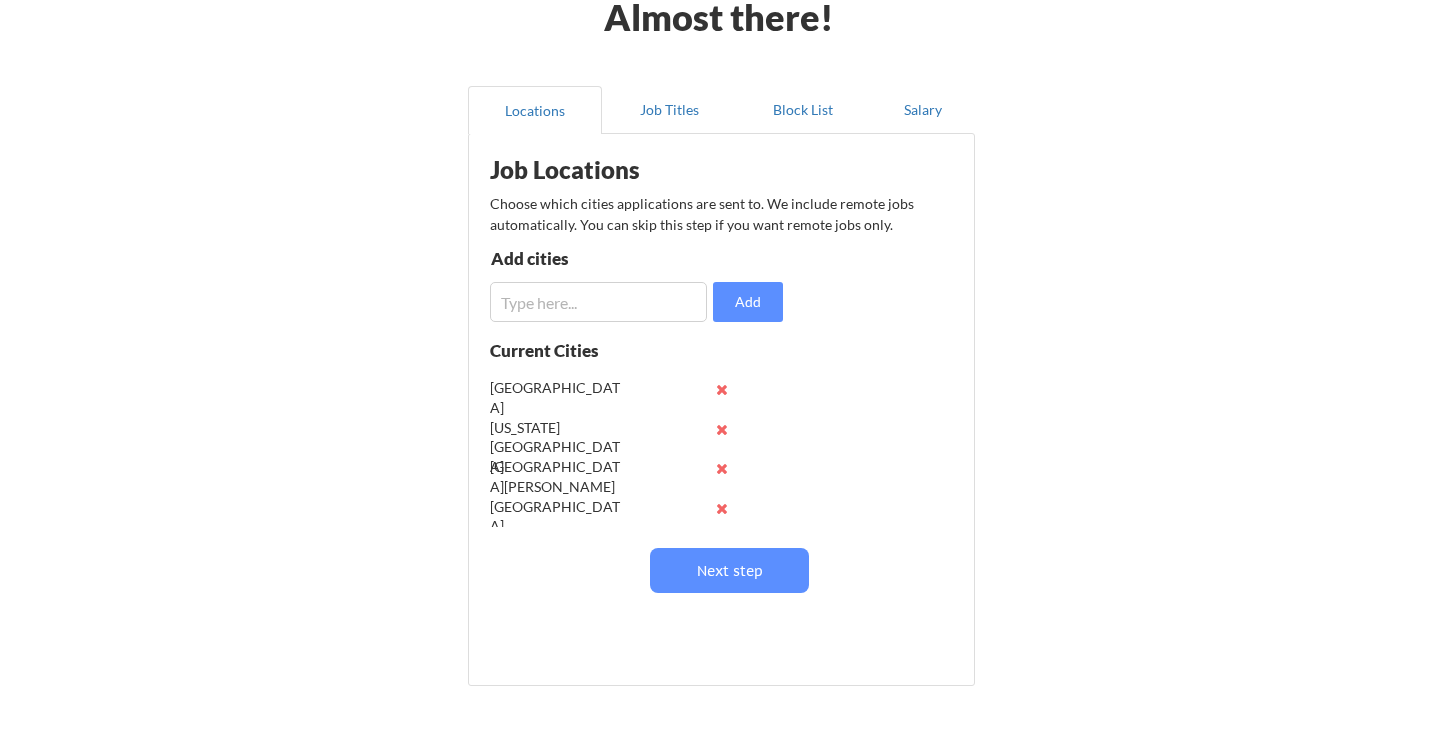 click at bounding box center (721, 508) 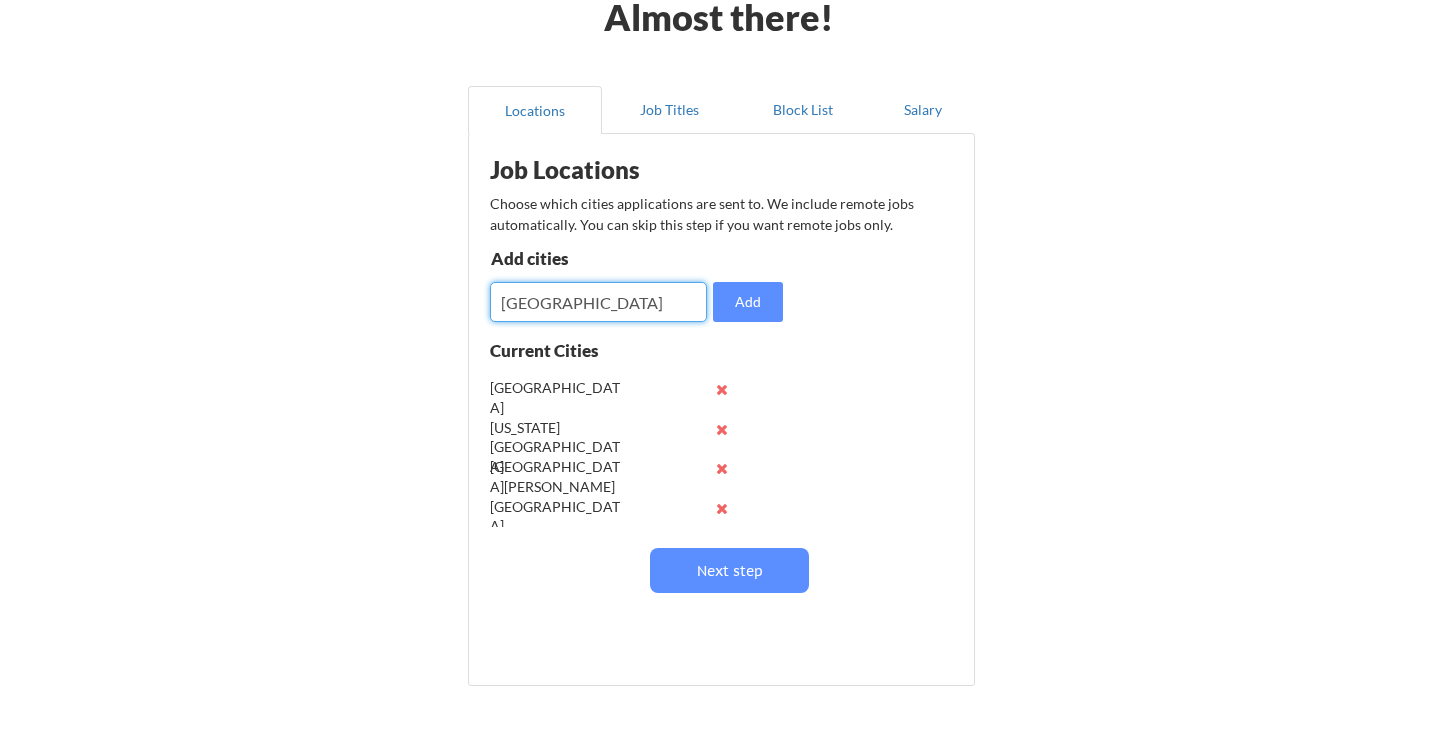 type on "Palo Alto" 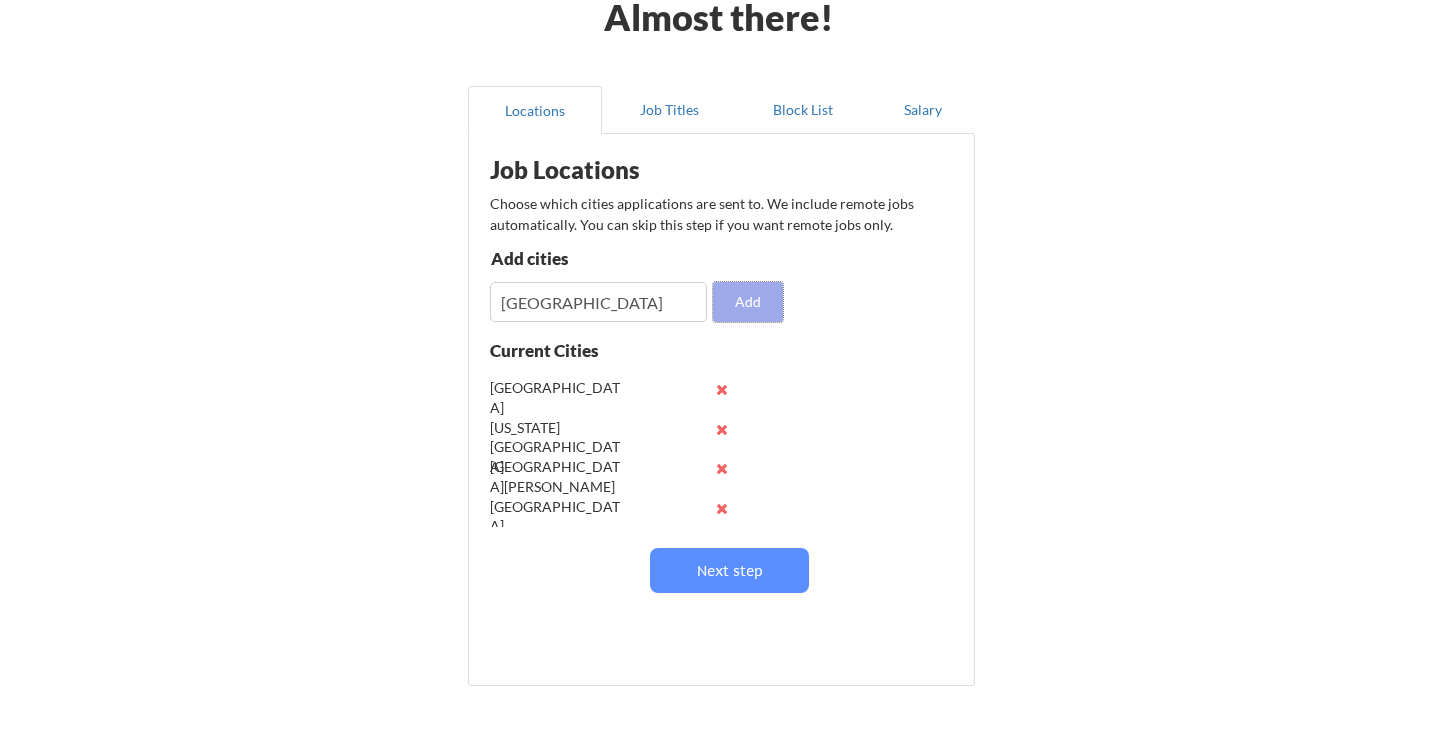 click on "Add" at bounding box center [748, 302] 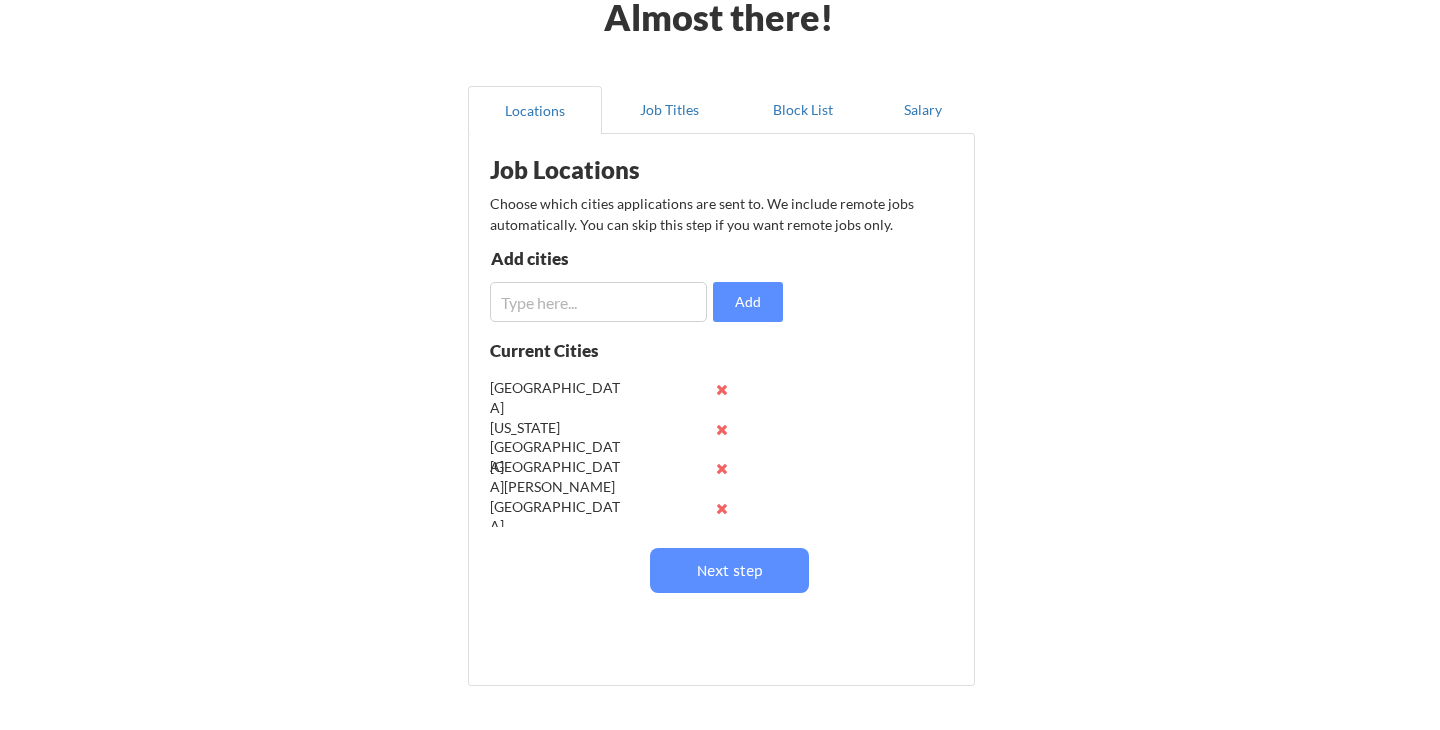 click at bounding box center [598, 302] 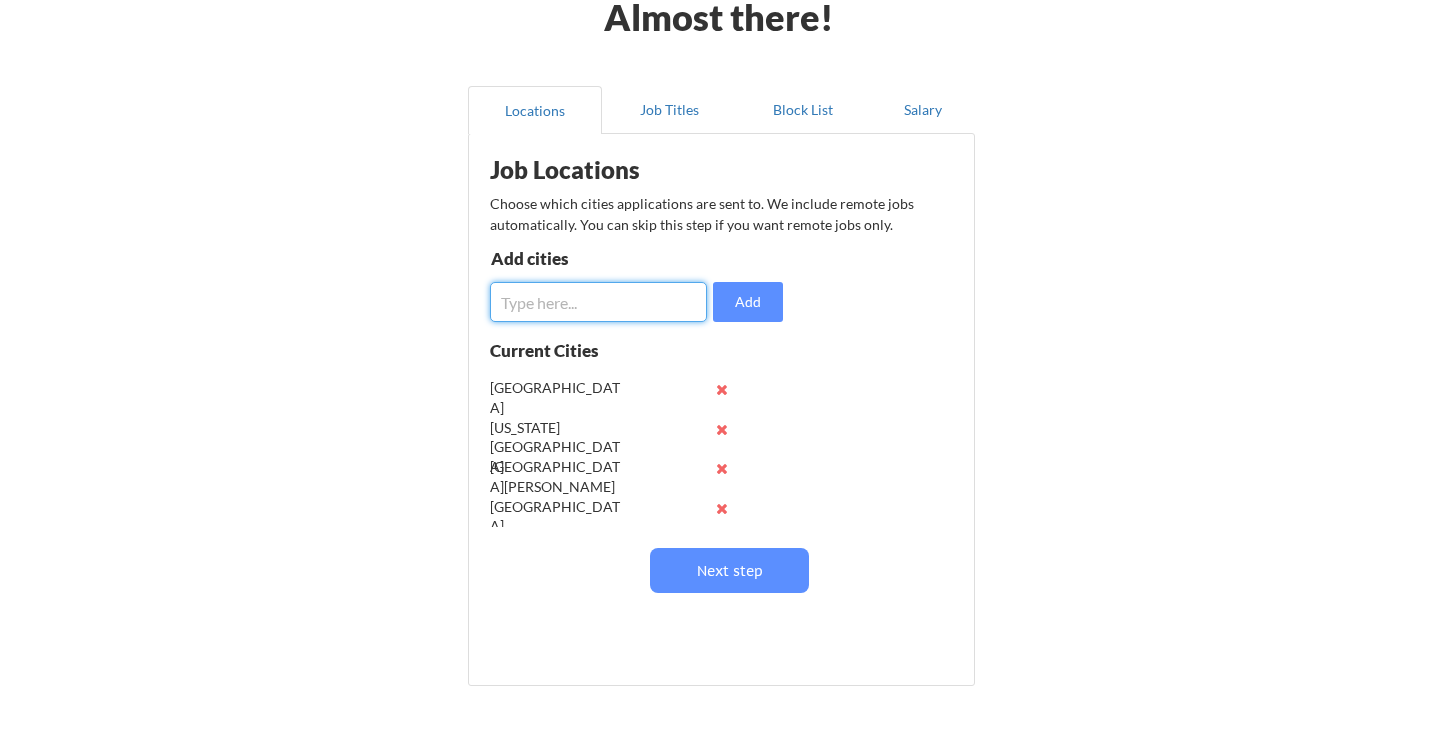 type on "S" 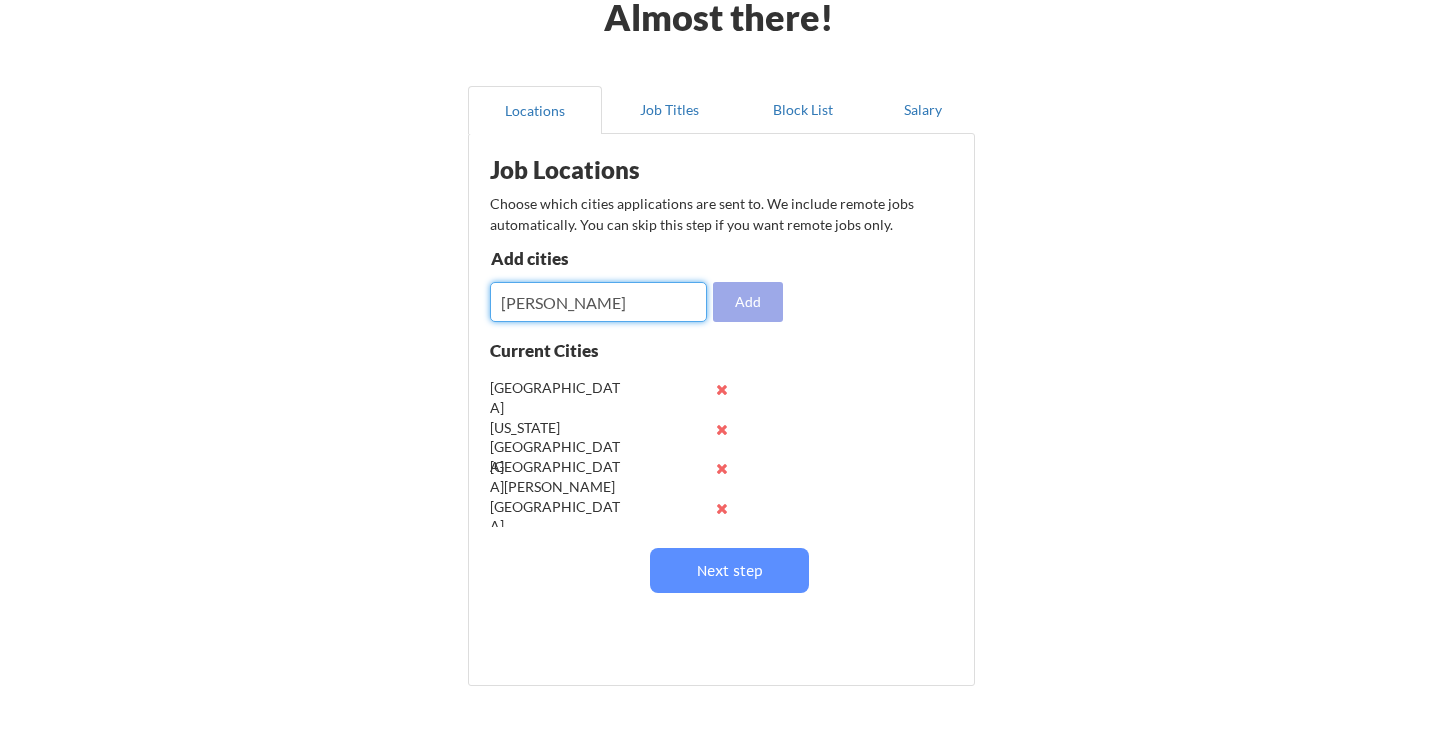 type on "Redmond" 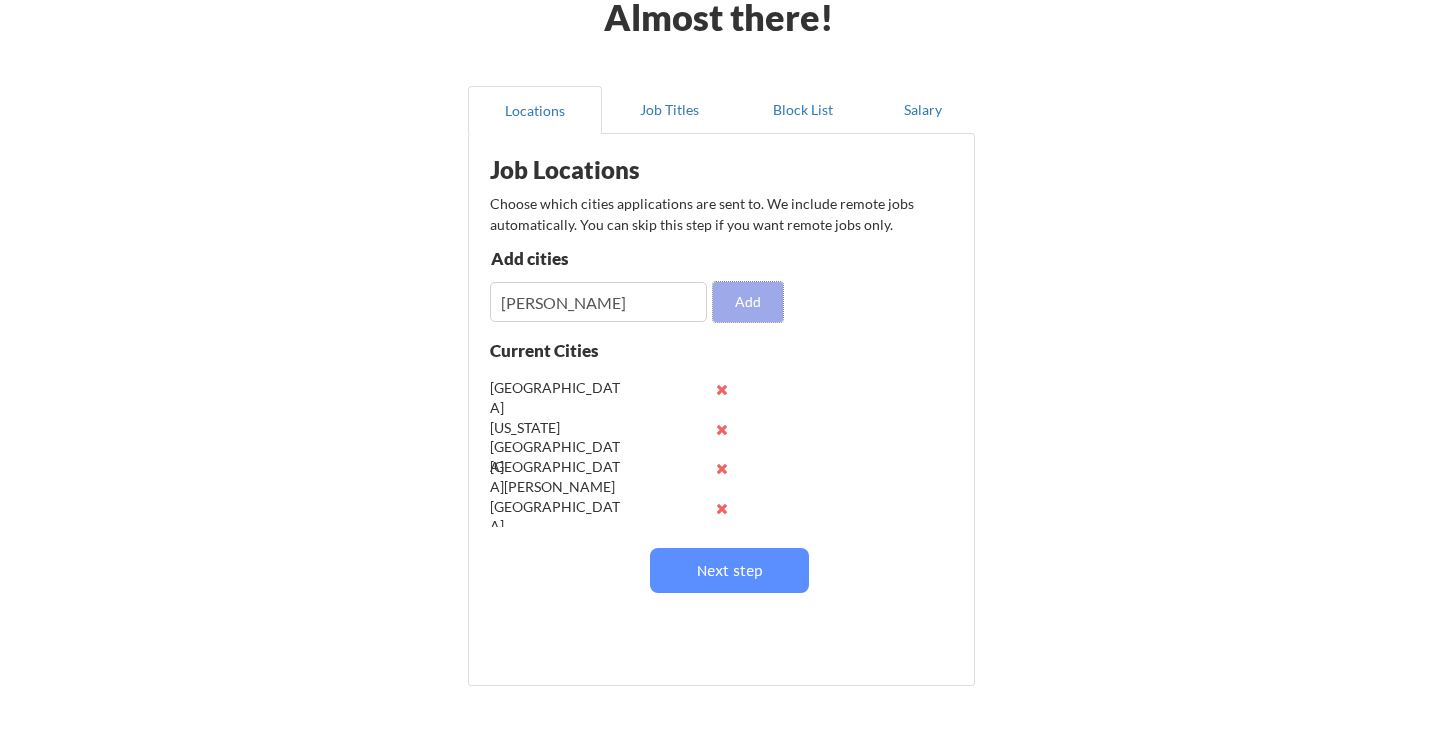 click on "Add" at bounding box center [748, 302] 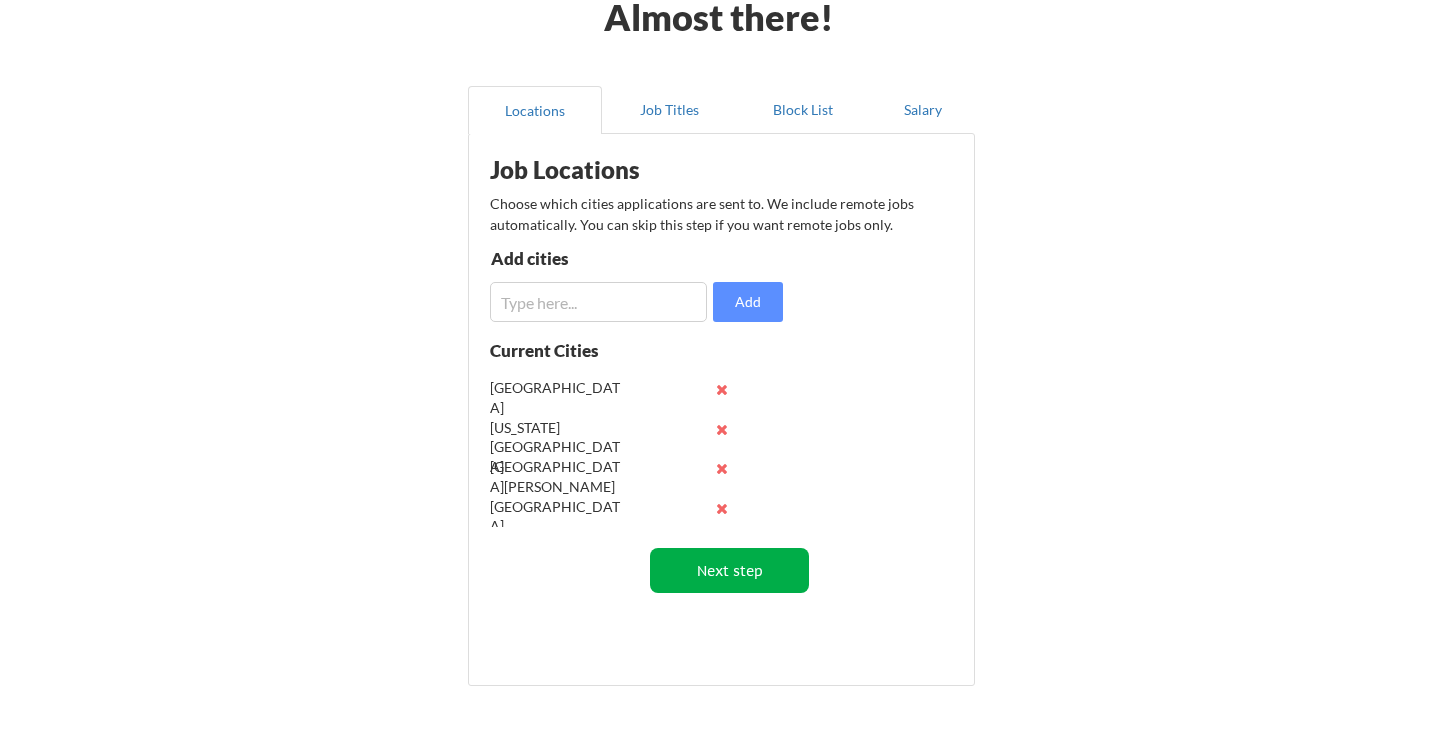 click on "Next step" at bounding box center [729, 570] 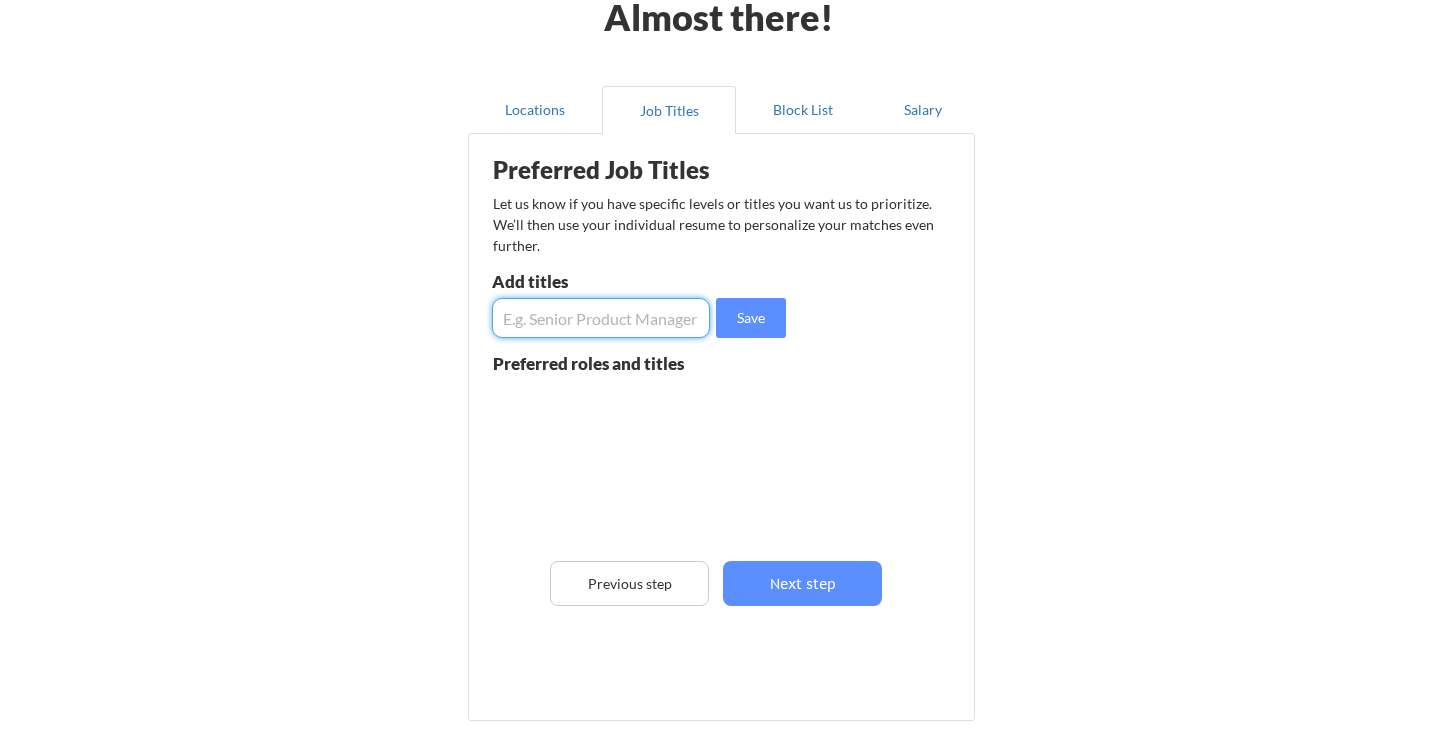 click at bounding box center (601, 318) 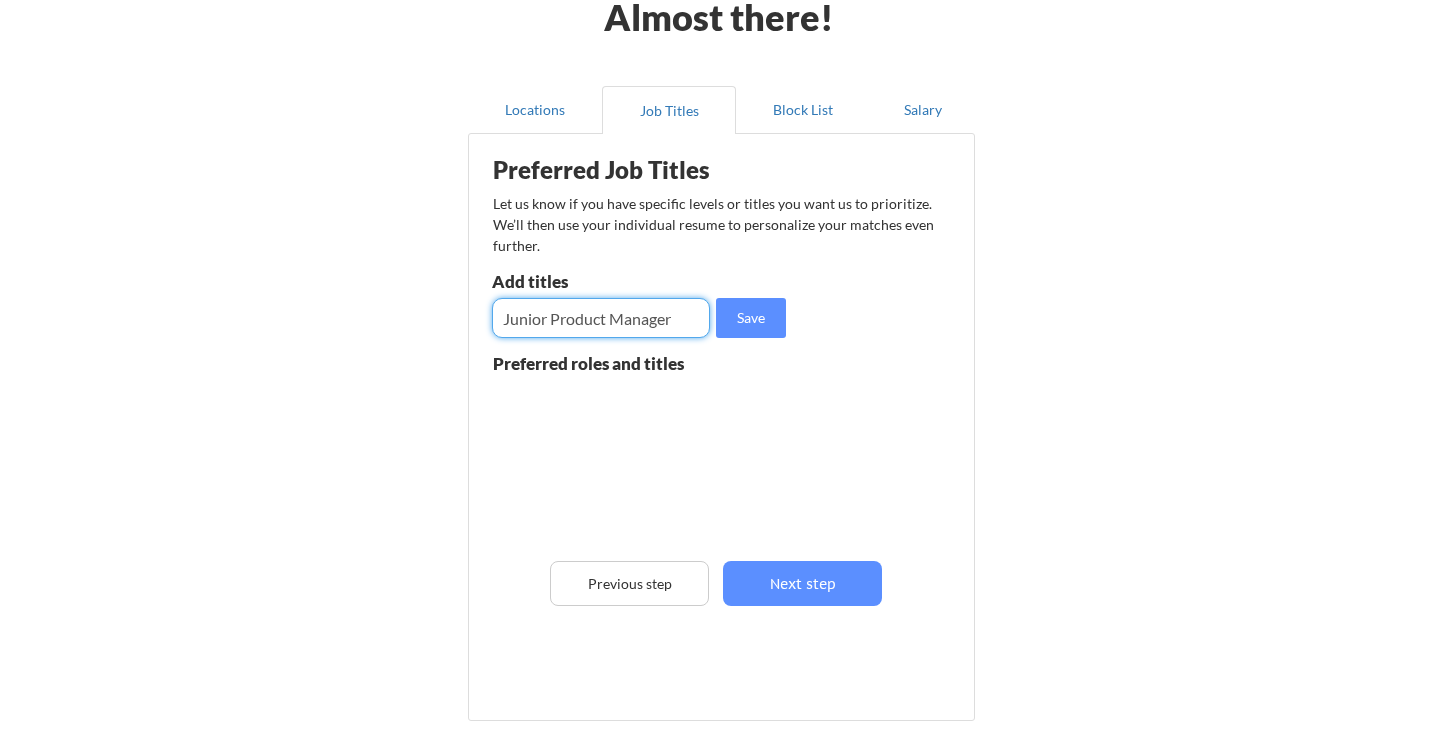 drag, startPoint x: 681, startPoint y: 320, endPoint x: 446, endPoint y: 320, distance: 235 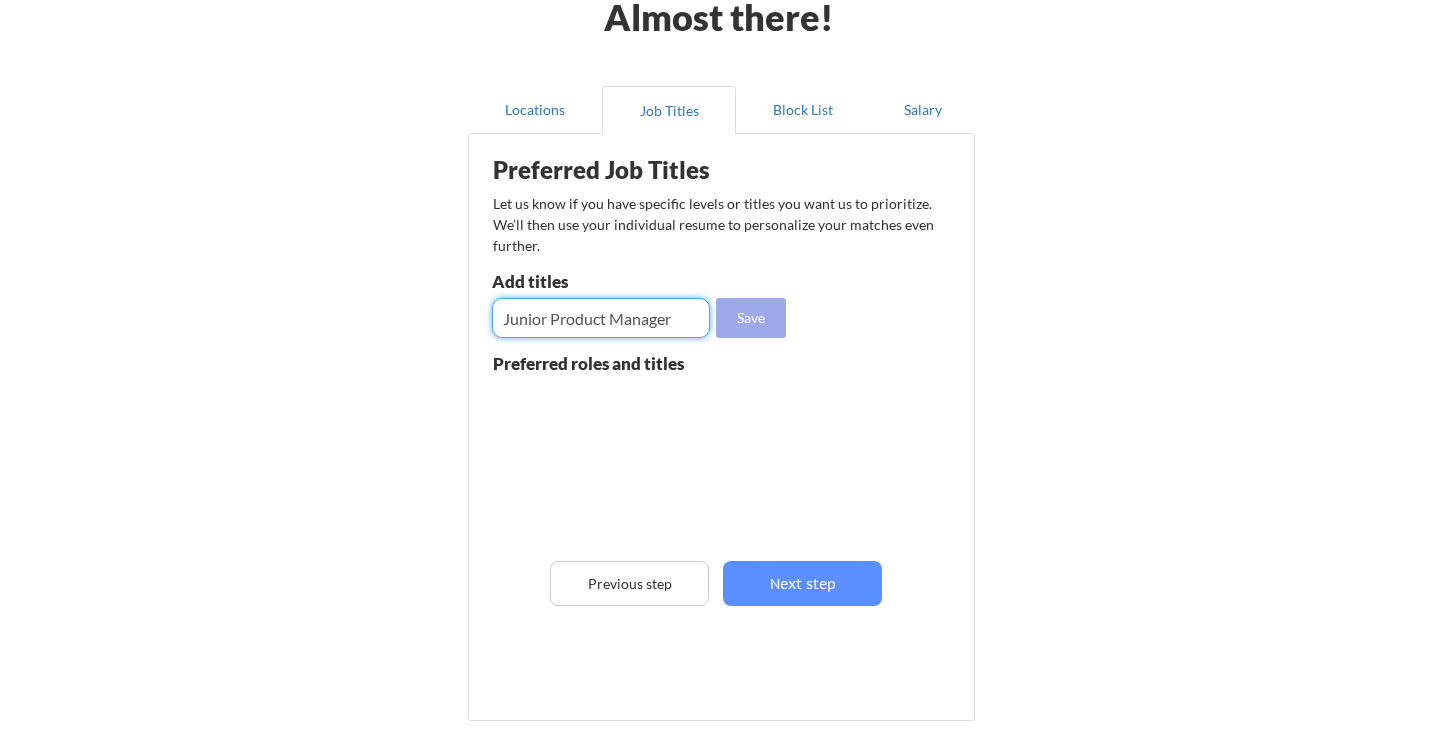 type on "Junior Product Manager" 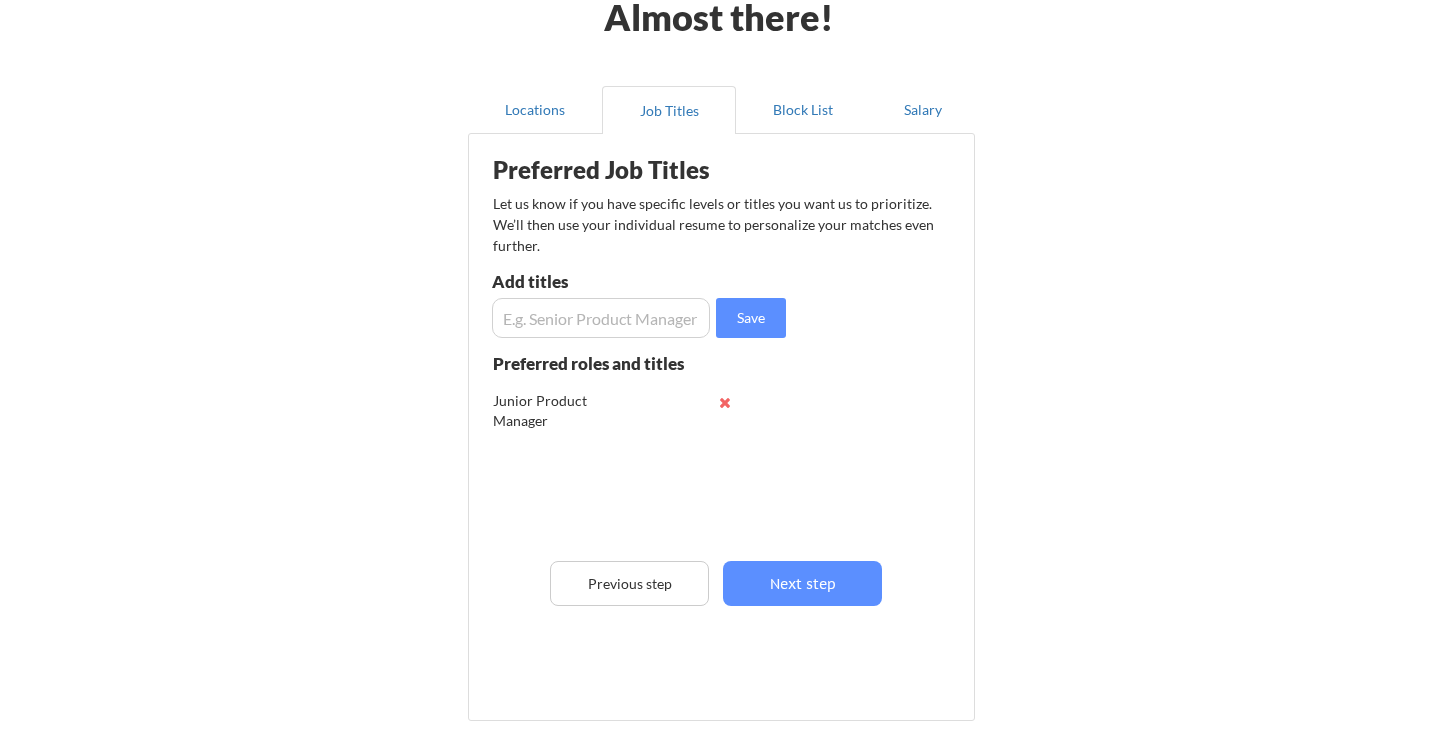 click at bounding box center [601, 318] 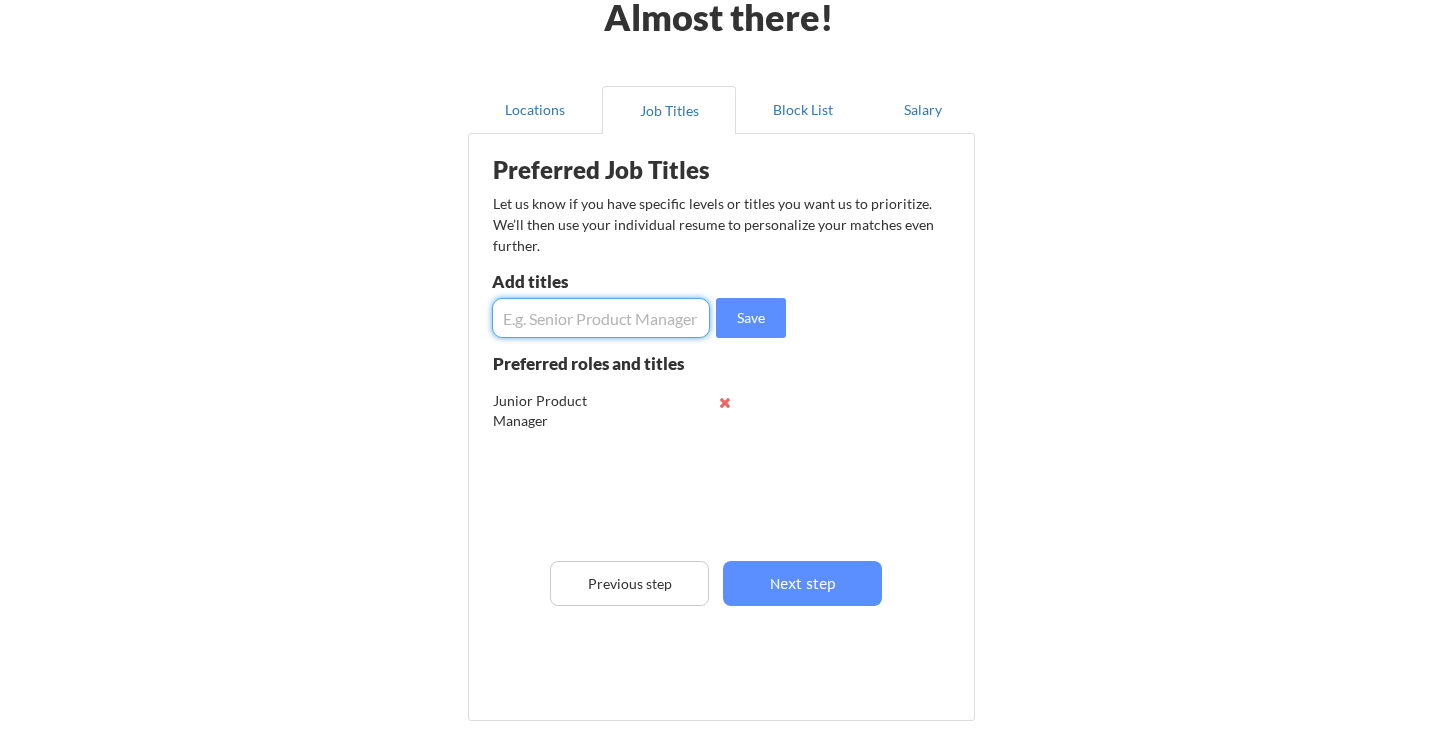 paste on "Junior Product Manager" 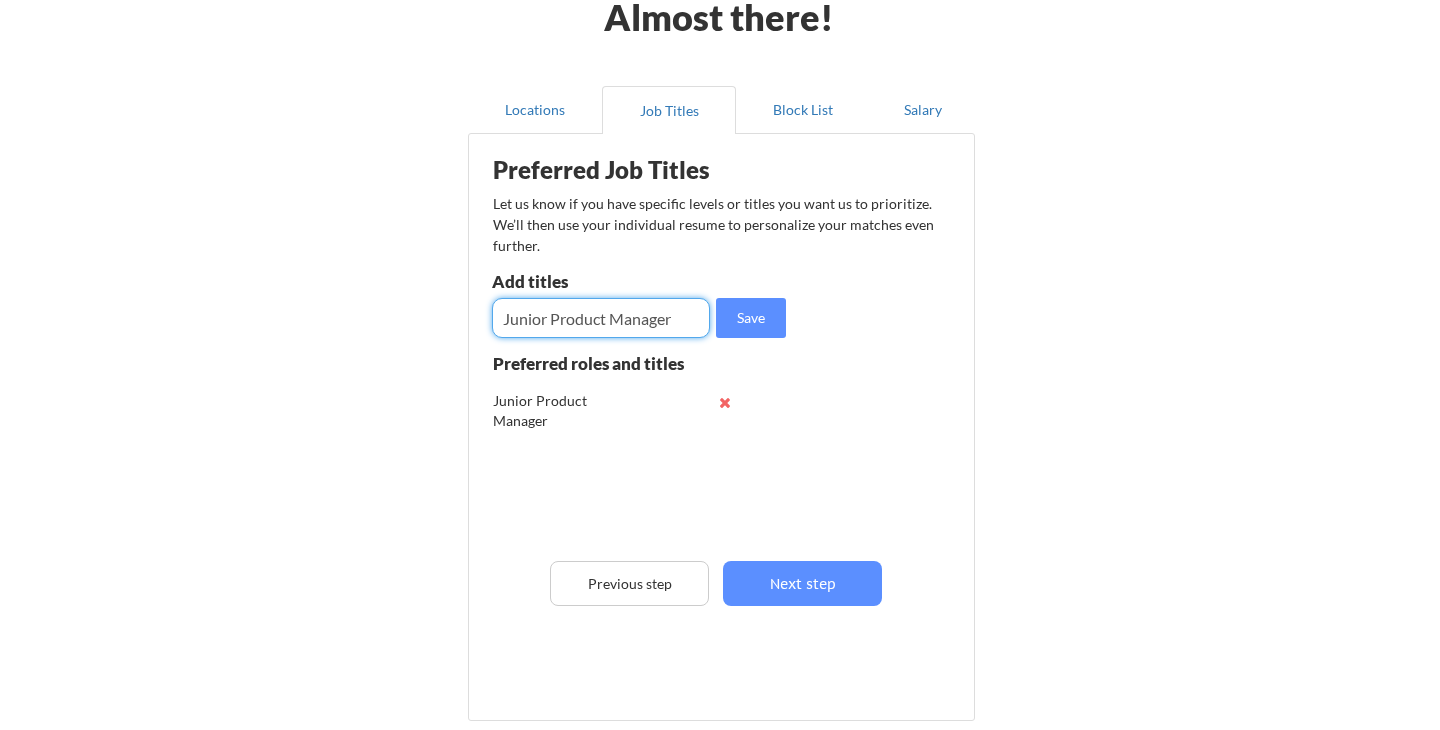 click at bounding box center [601, 318] 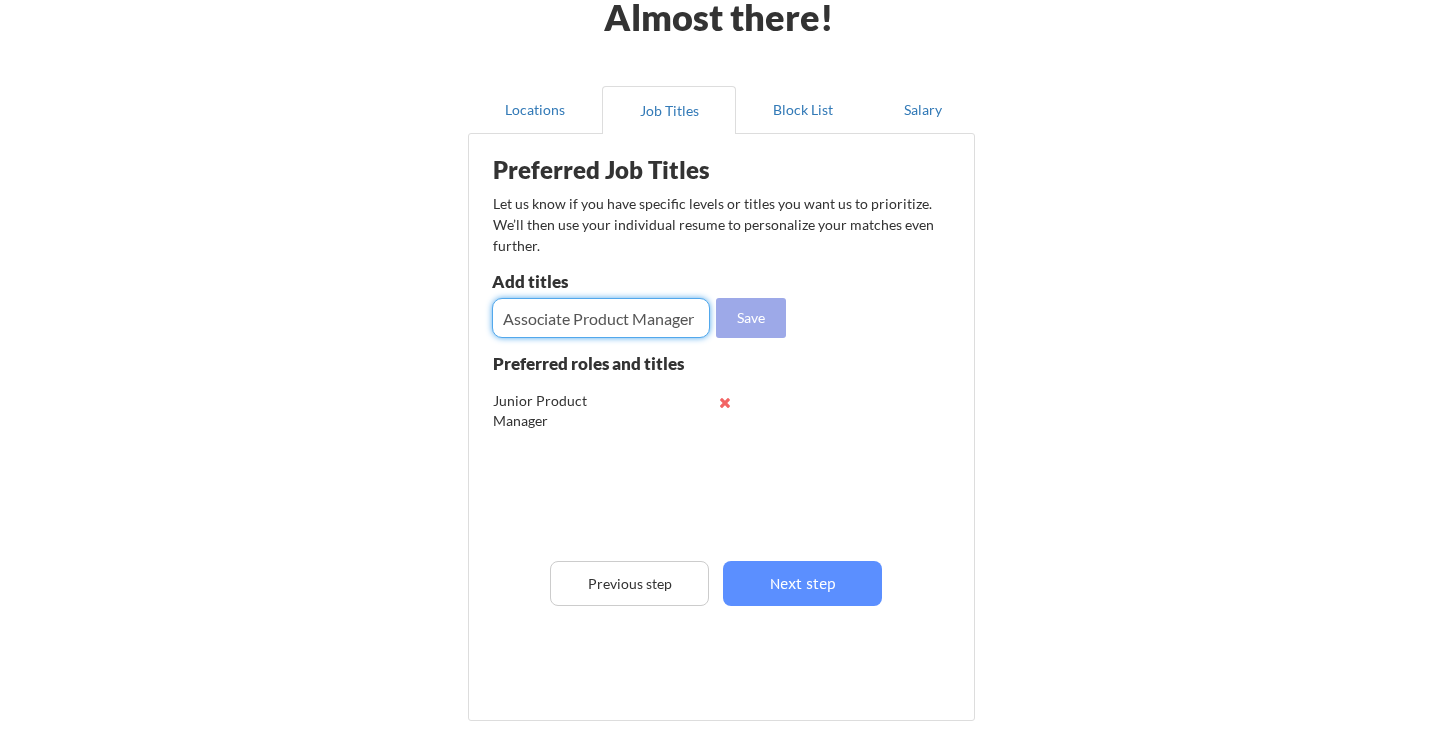 type on "Associate Product Manager" 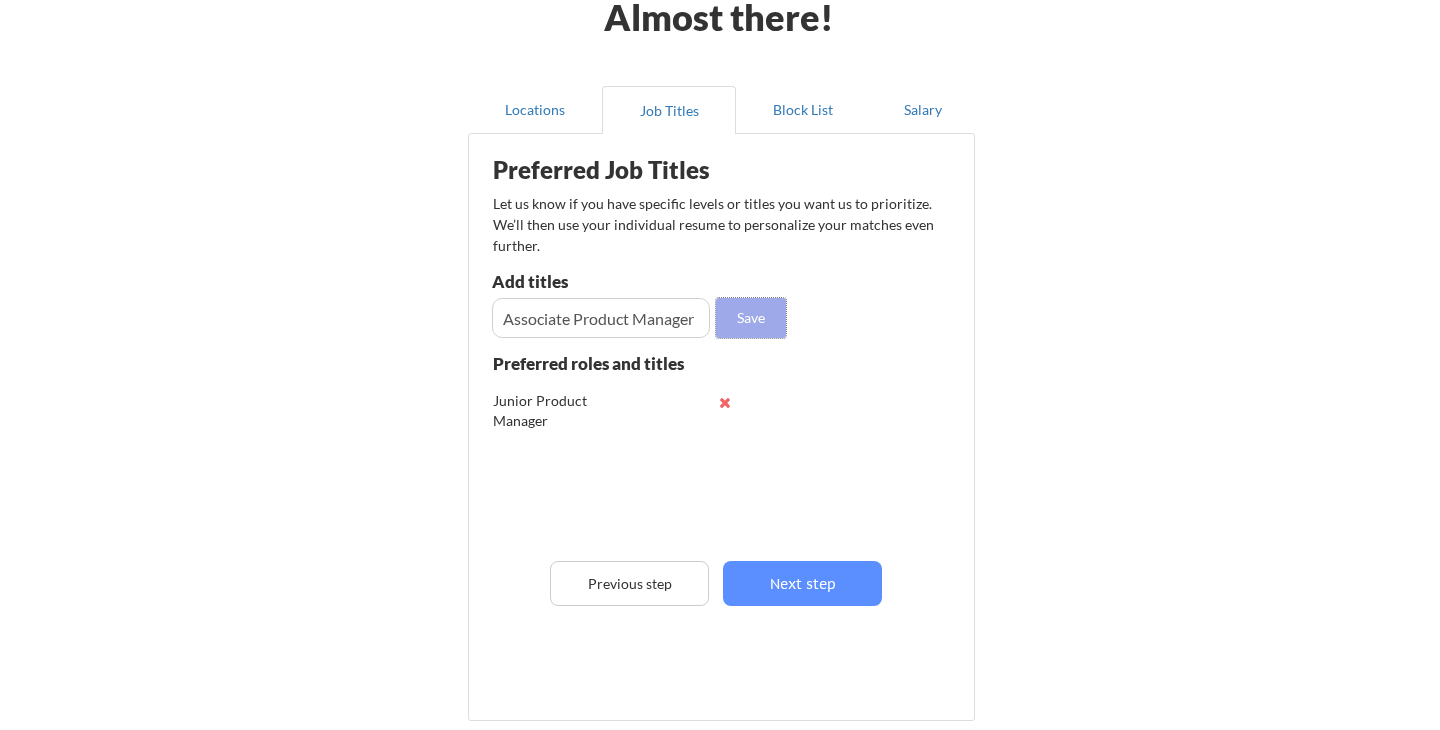 click on "Save" at bounding box center [751, 318] 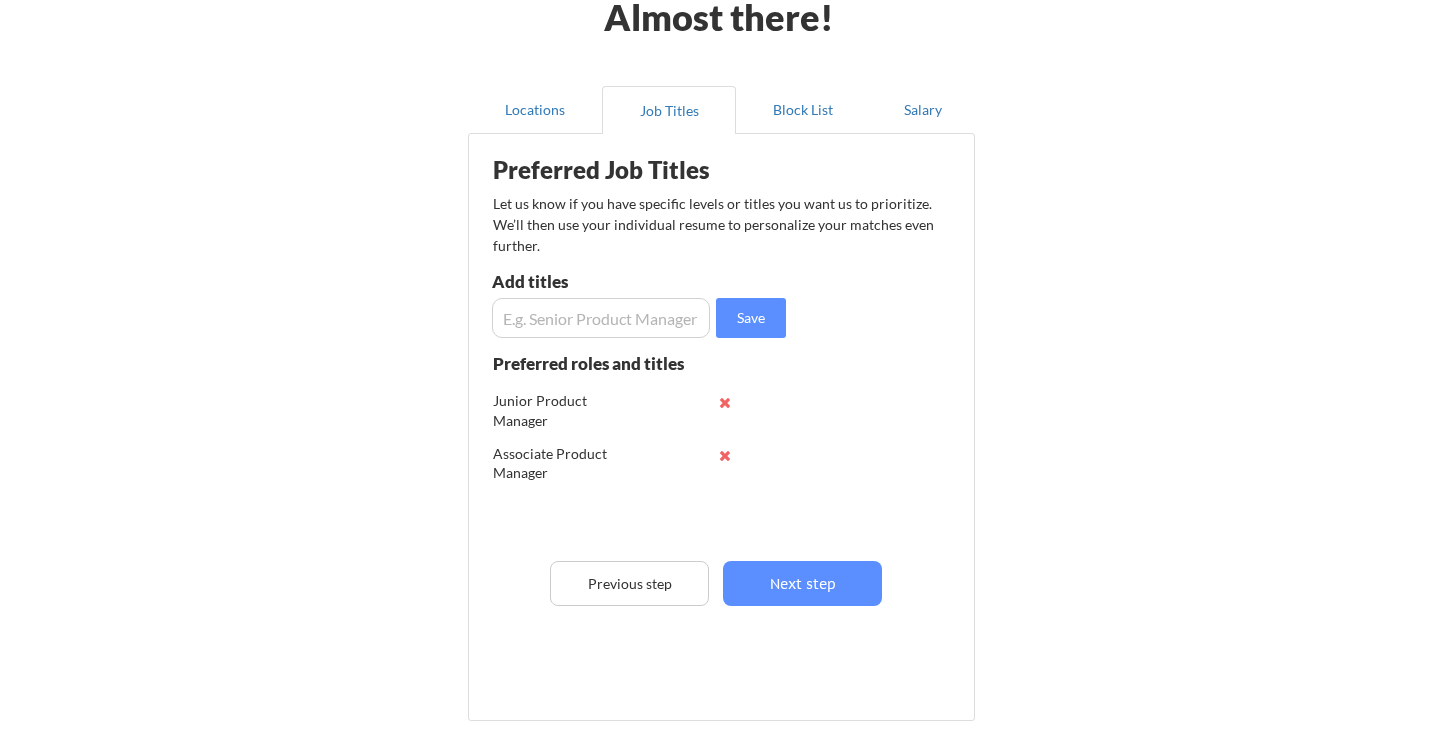 click at bounding box center (601, 318) 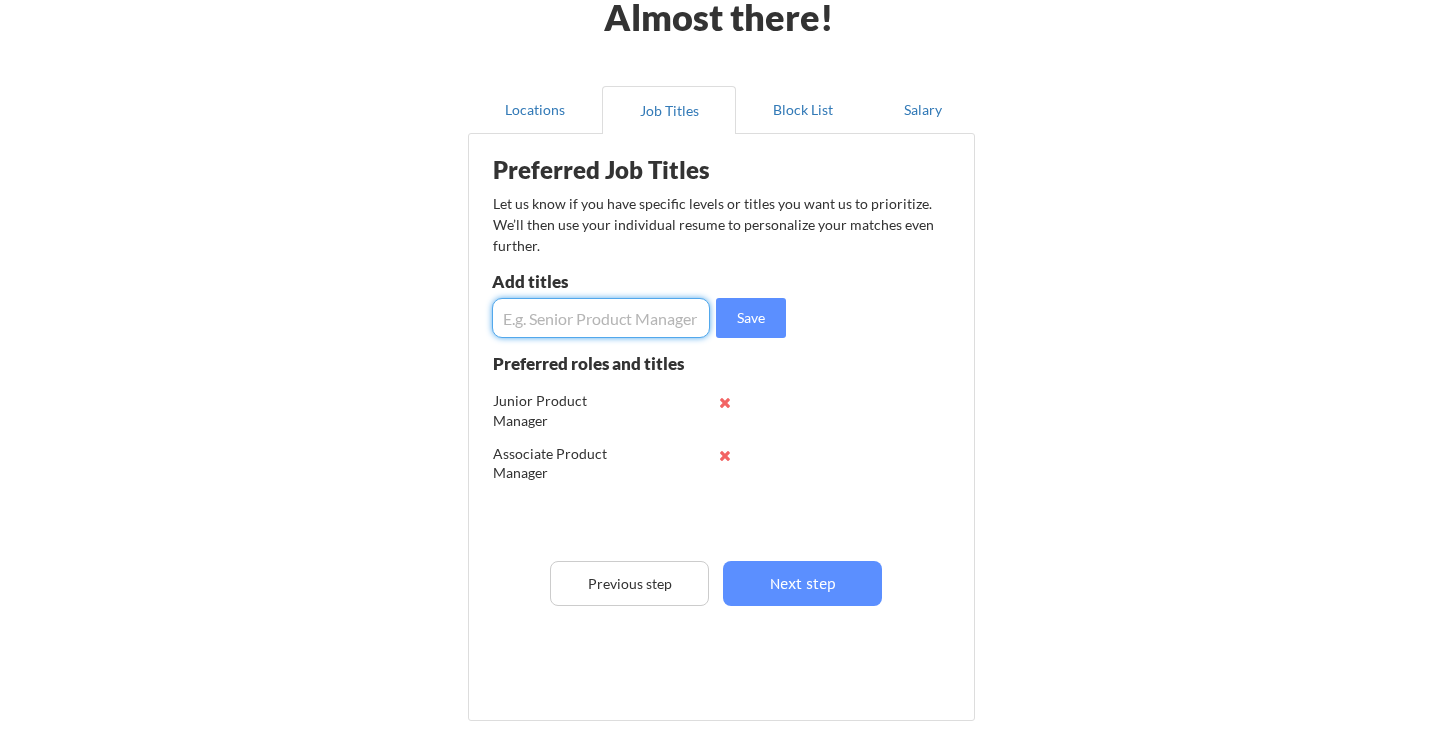 type on "A" 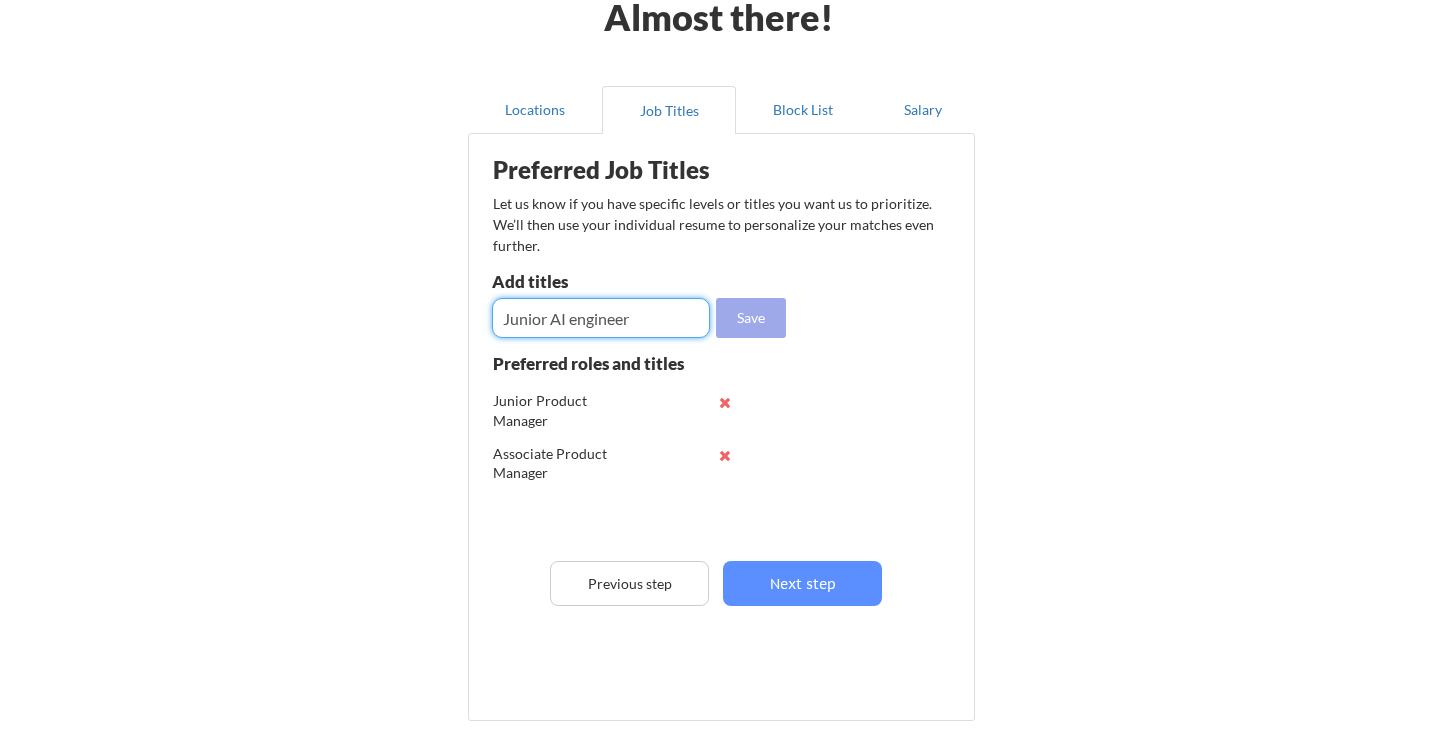 type on "Junior AI engineer" 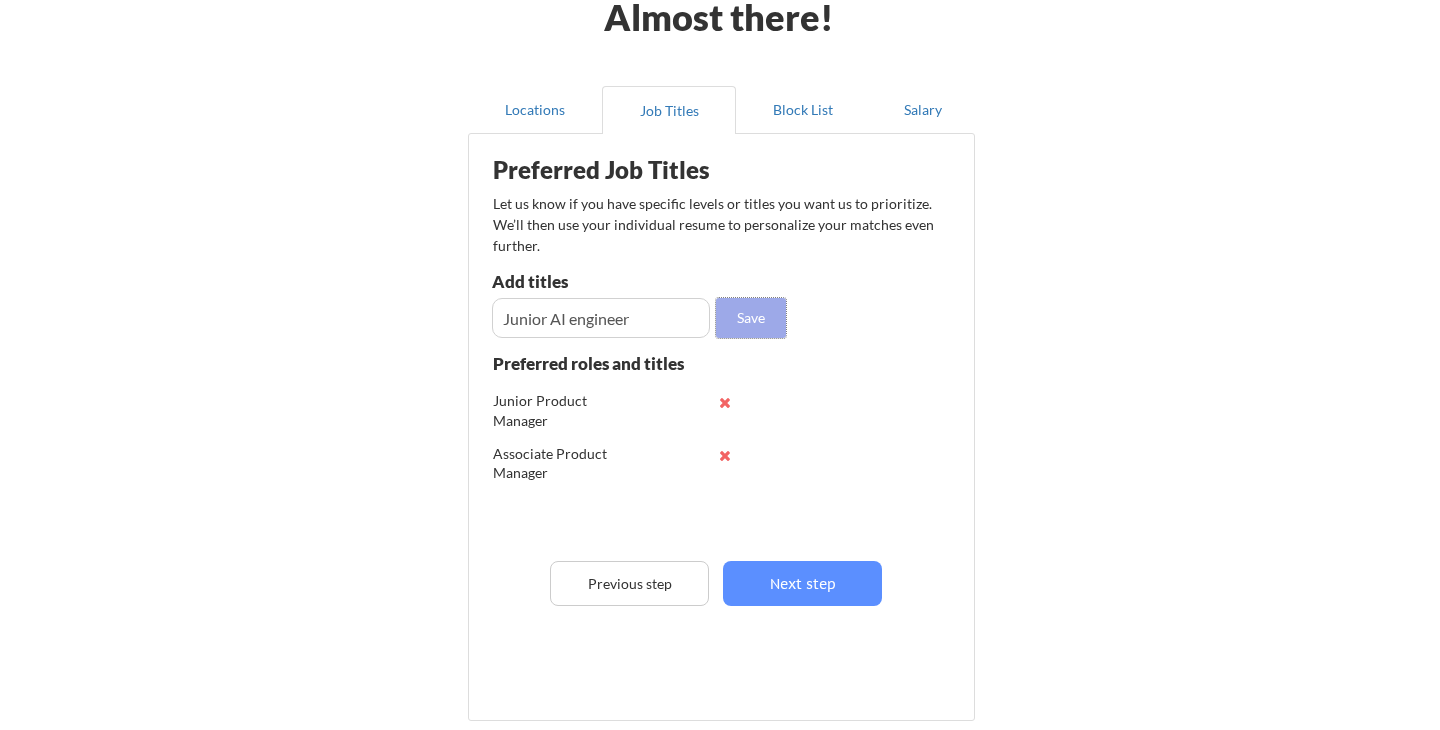 click on "Save" at bounding box center (751, 318) 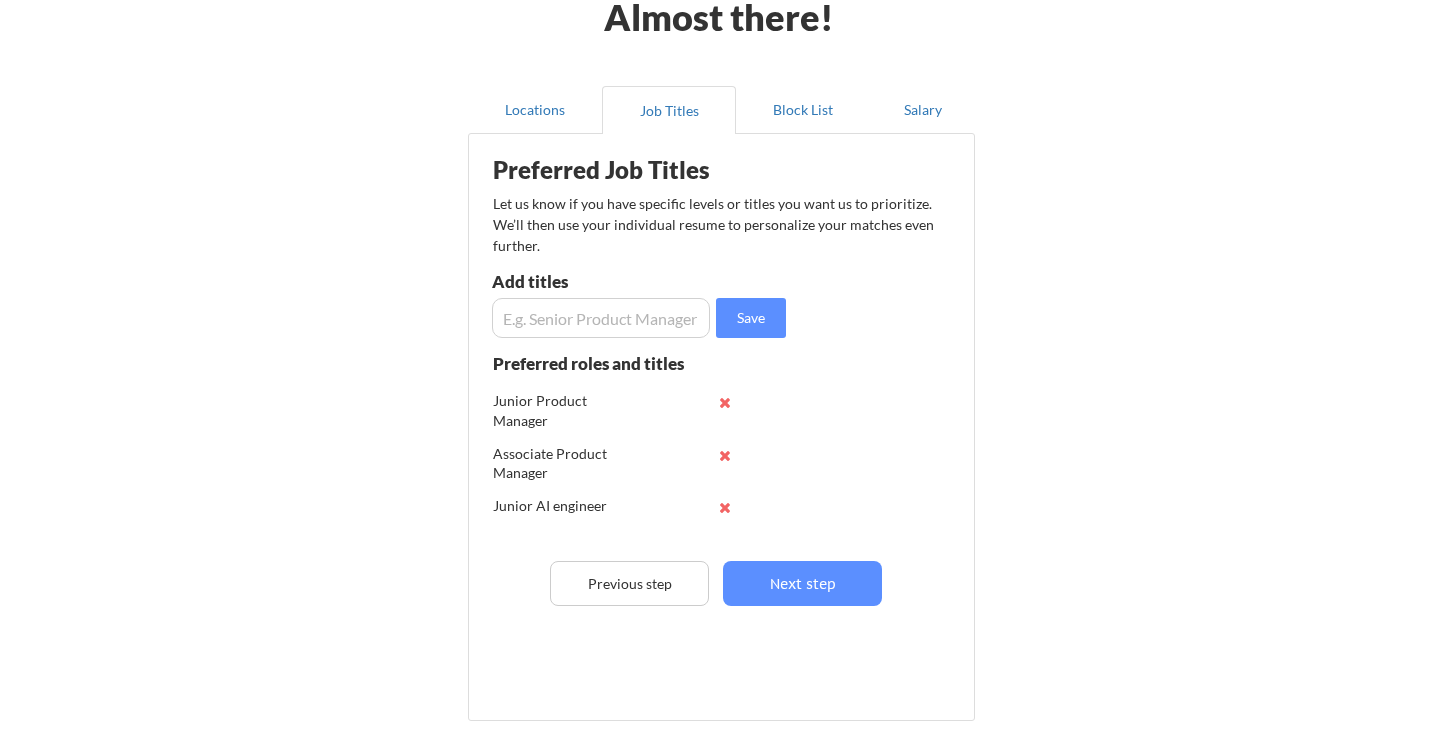 click at bounding box center [601, 318] 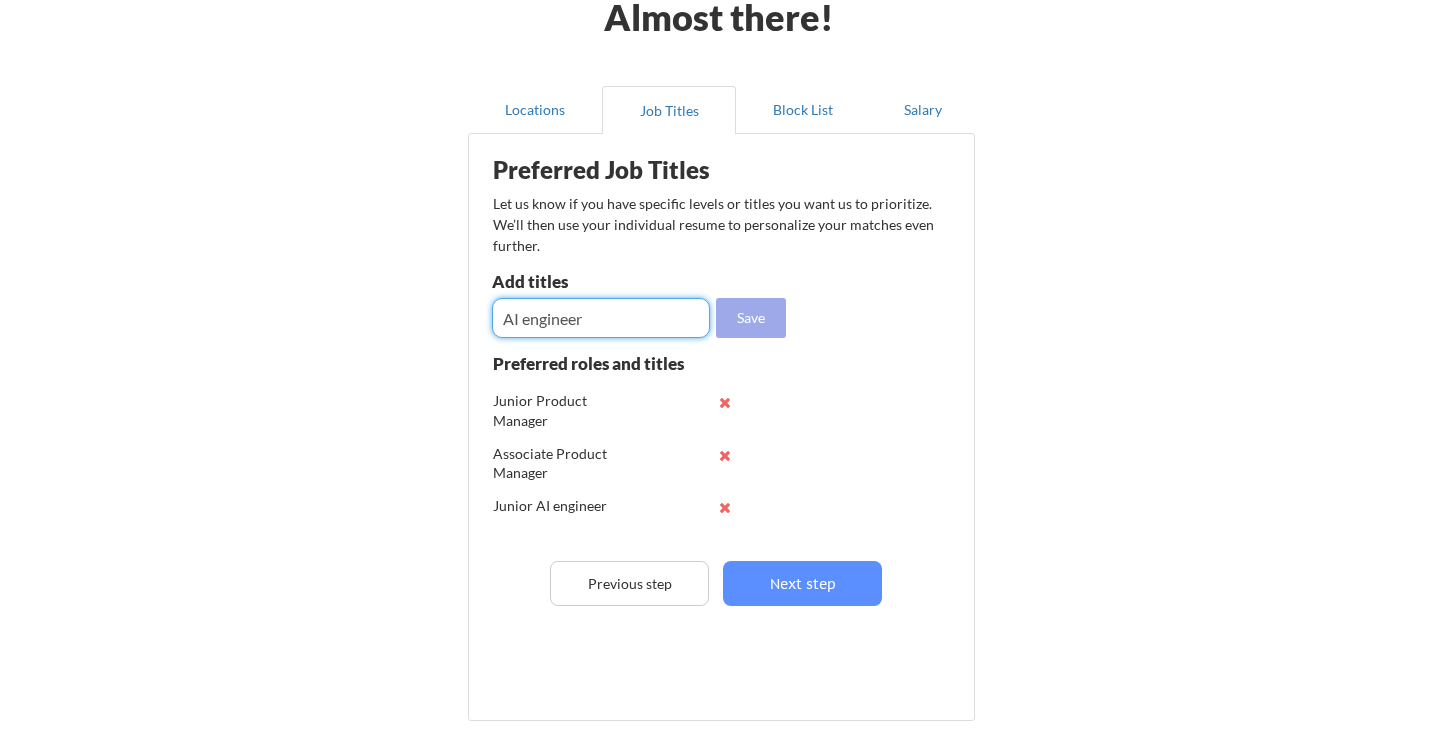 type on "AI engineer" 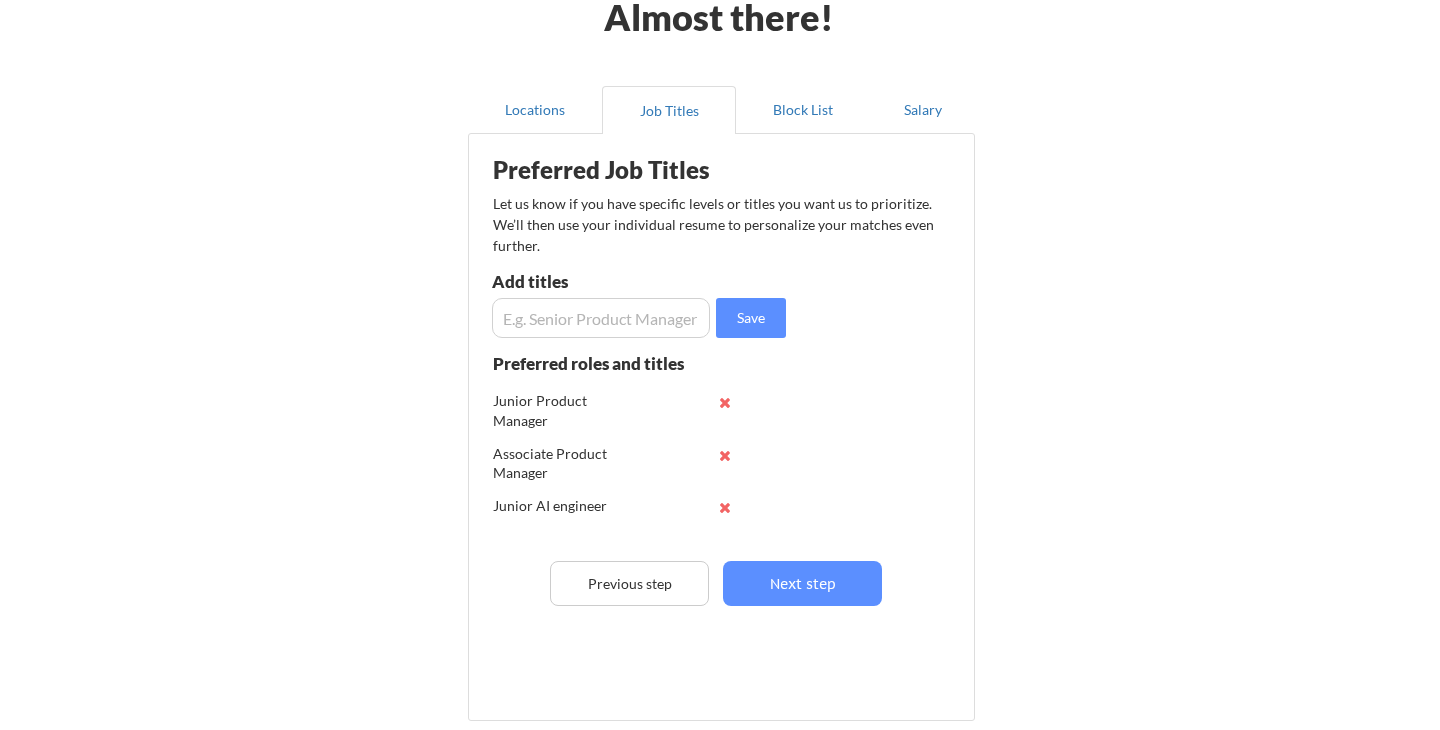 click at bounding box center (601, 318) 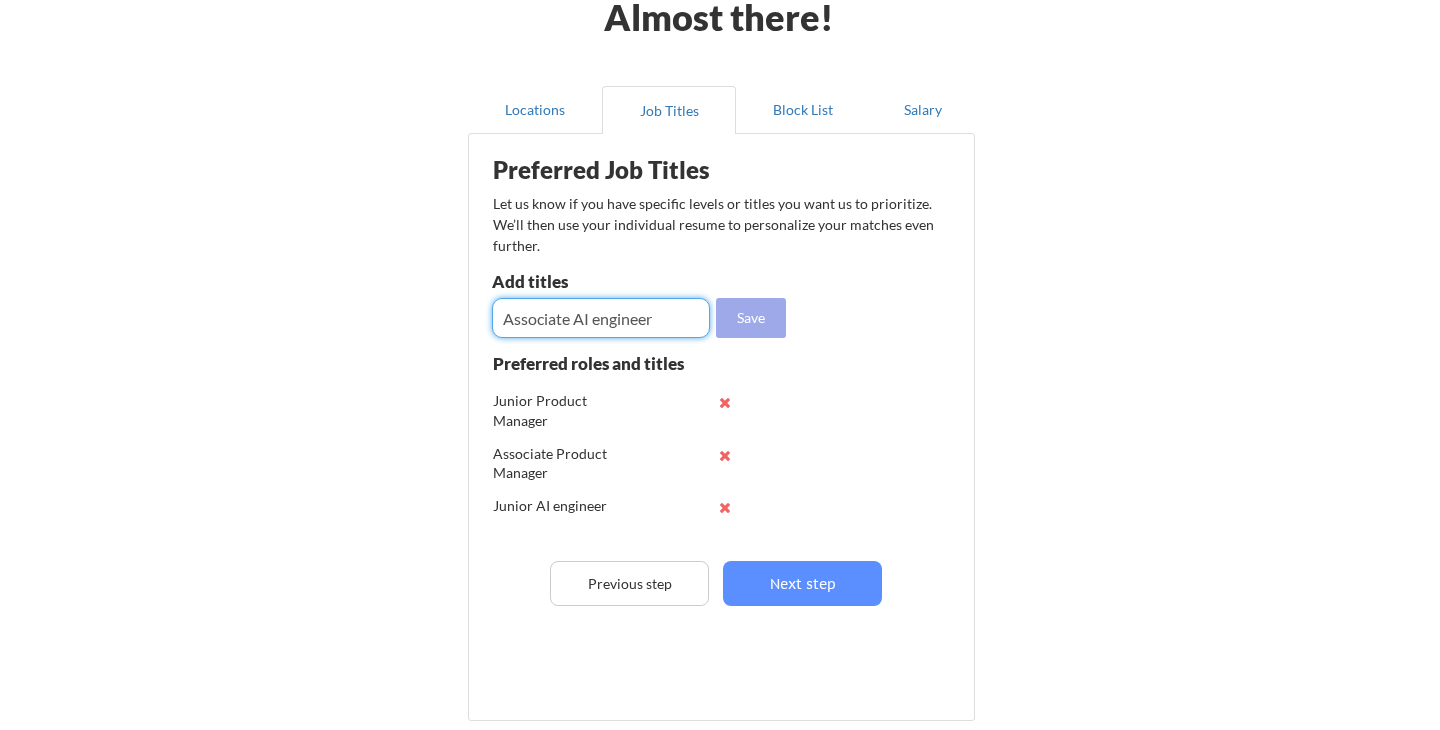 type on "Associate AI engineer" 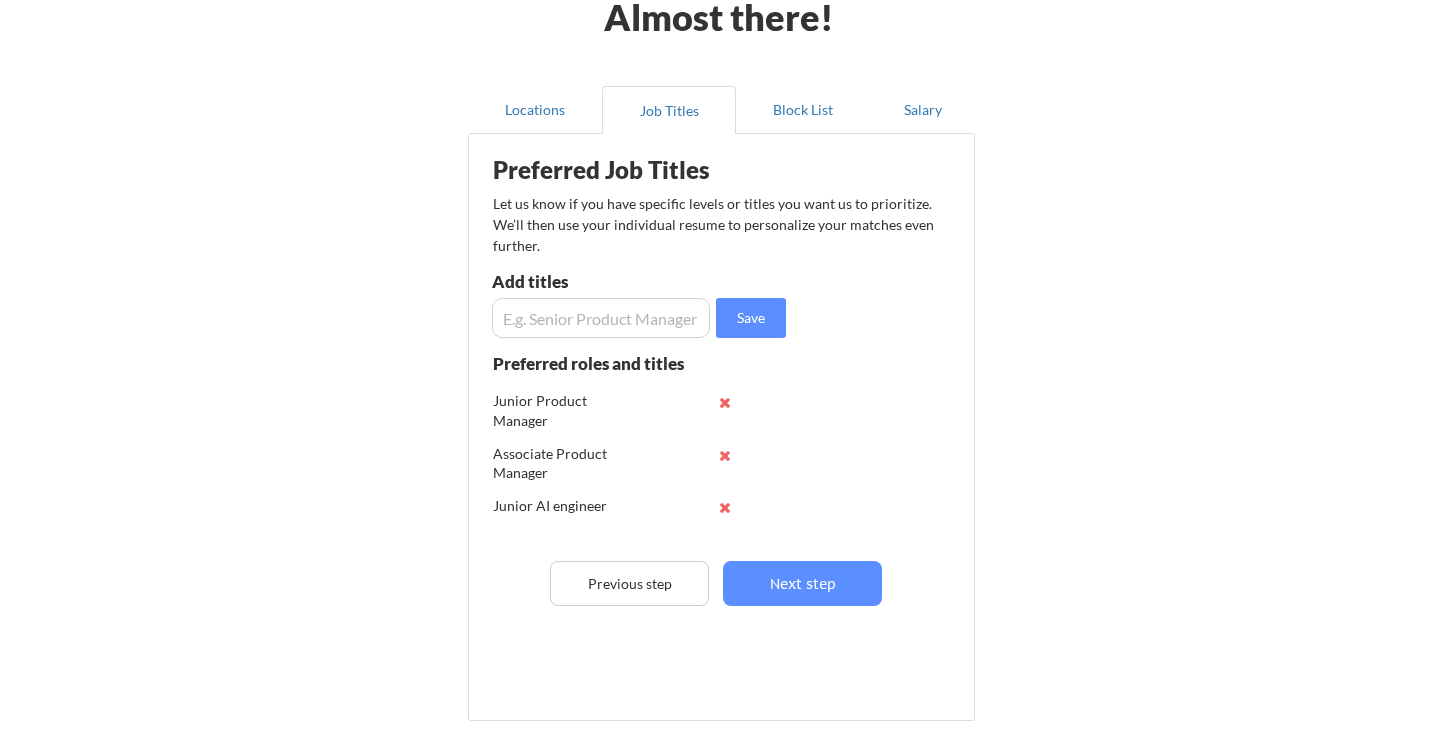 click at bounding box center (601, 318) 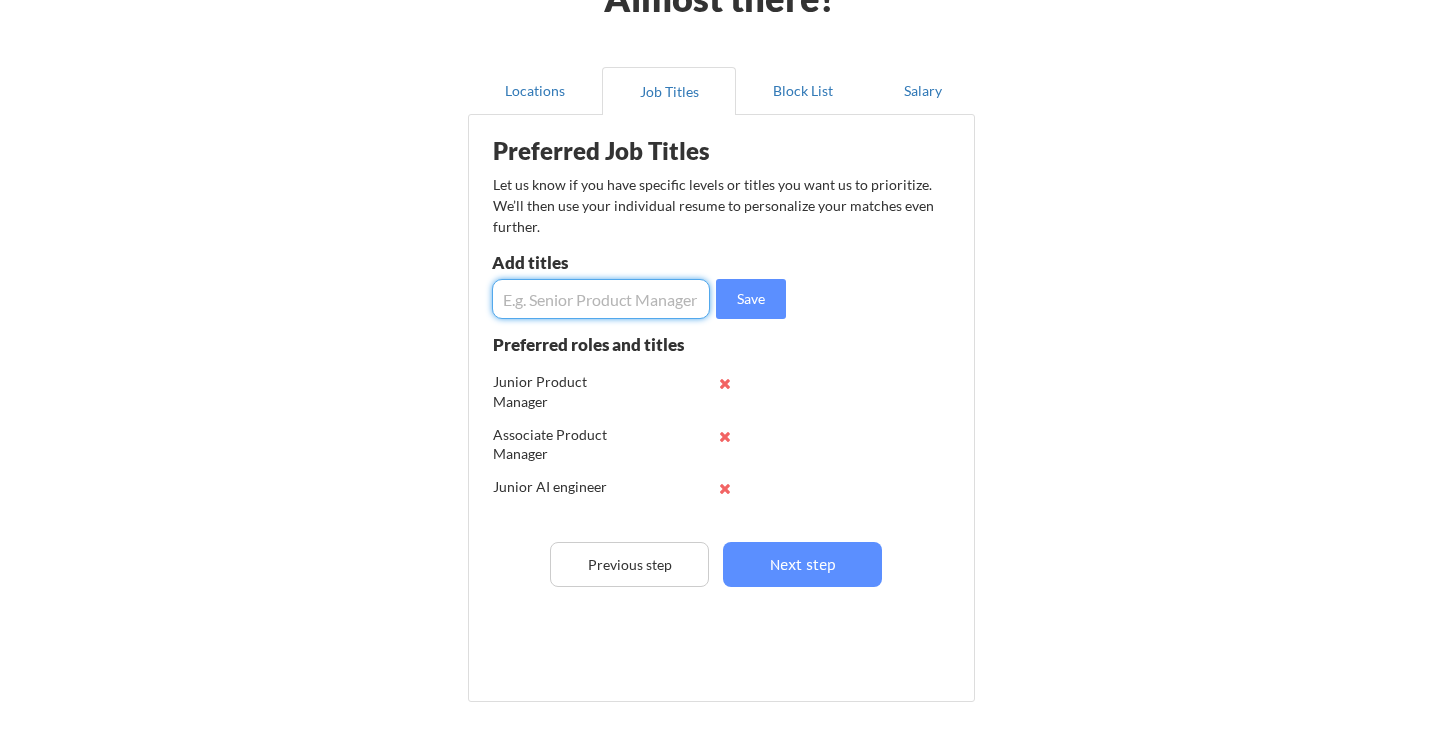 scroll, scrollTop: 141, scrollLeft: 0, axis: vertical 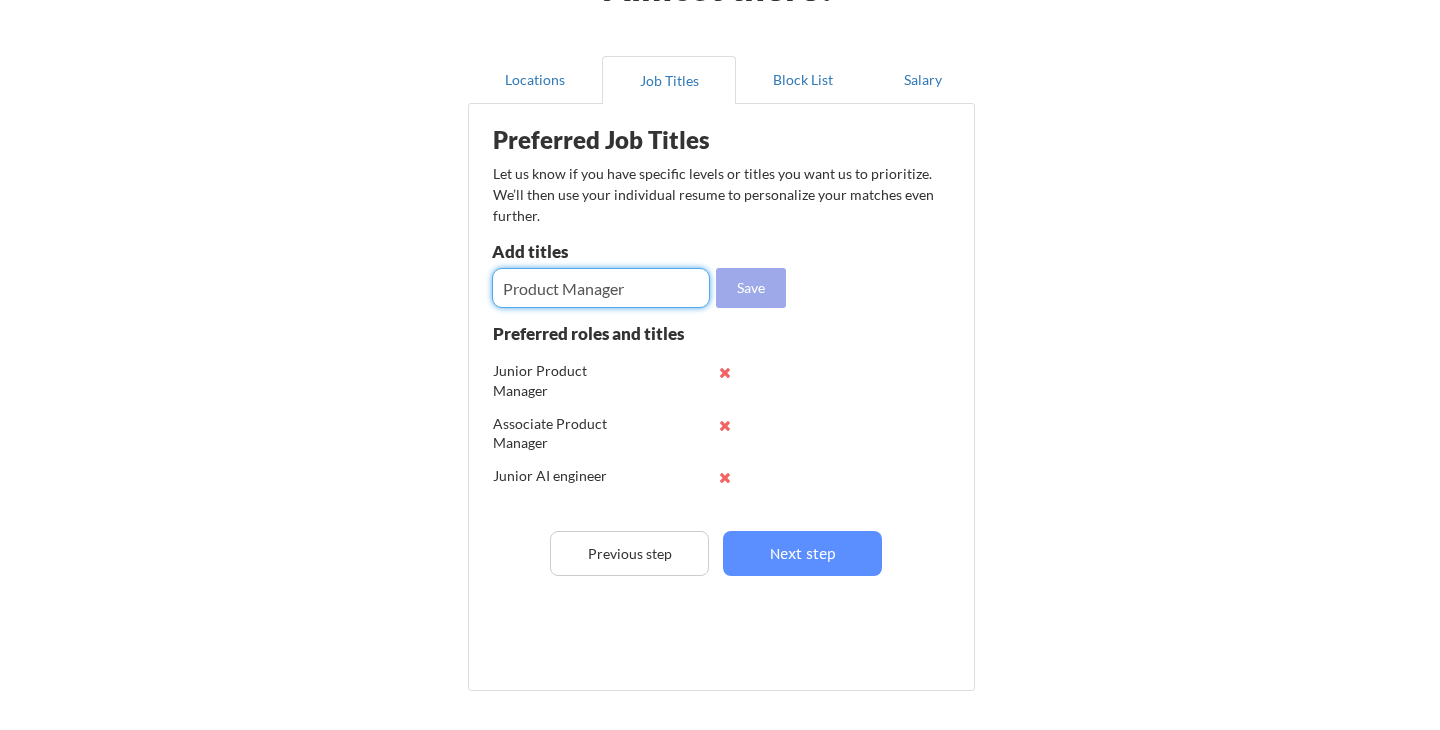 type on "Product Manager" 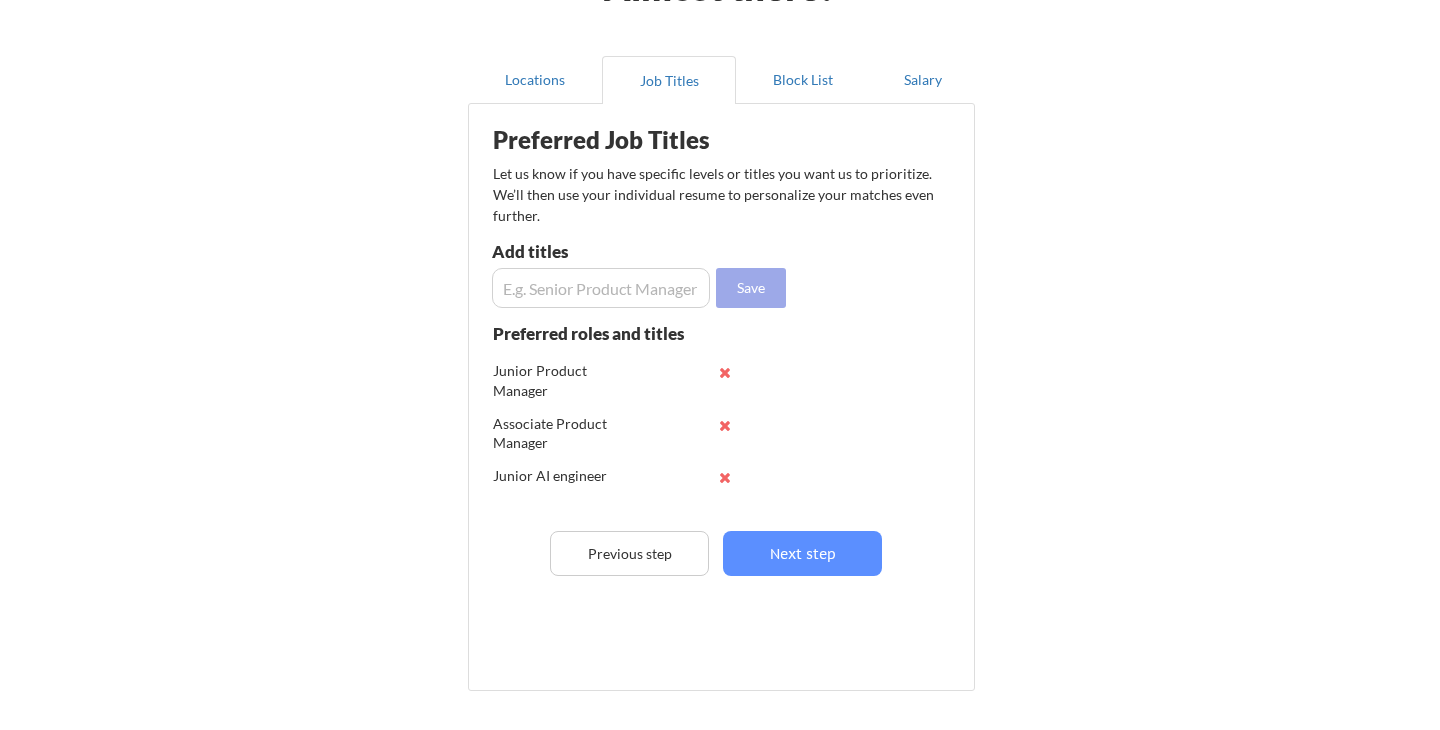 click at bounding box center [601, 288] 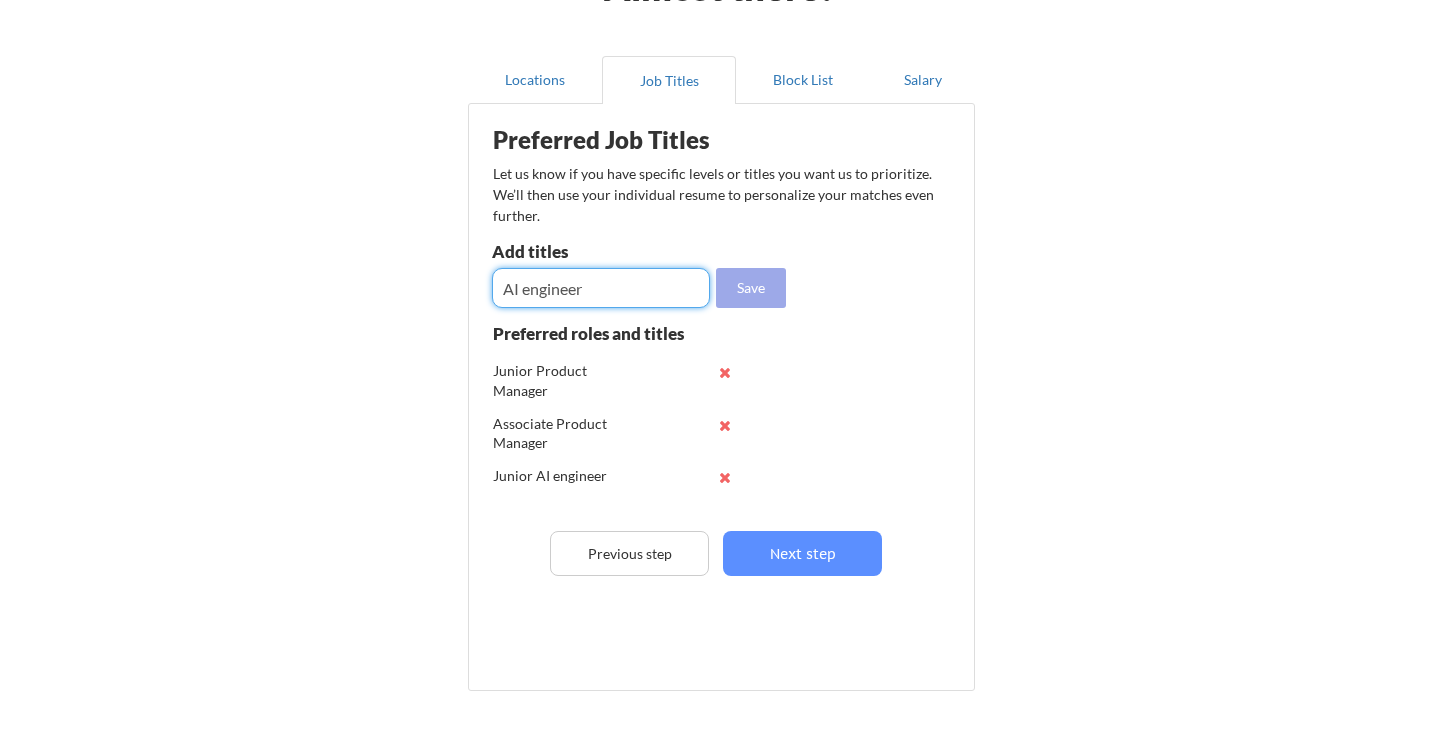 type on "AI engineer" 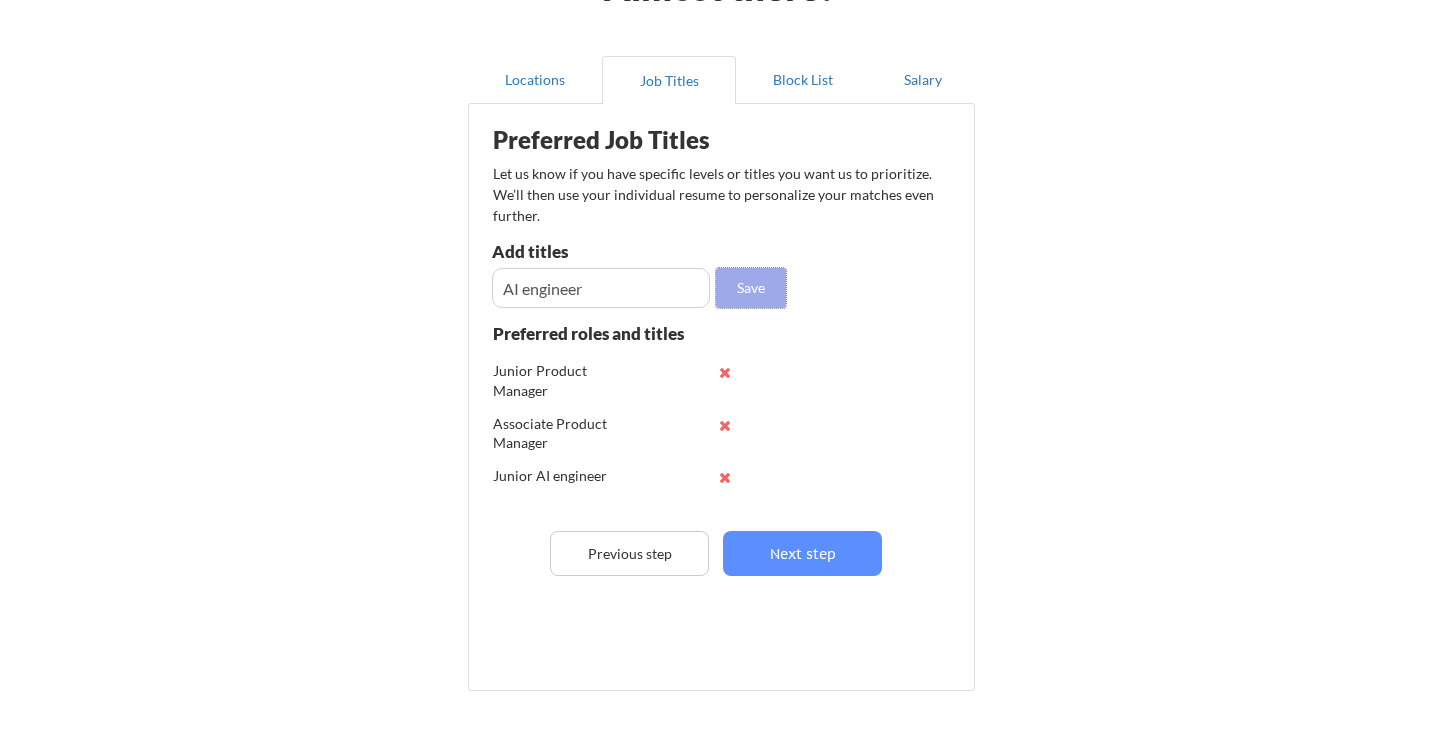 click on "Save" at bounding box center (751, 288) 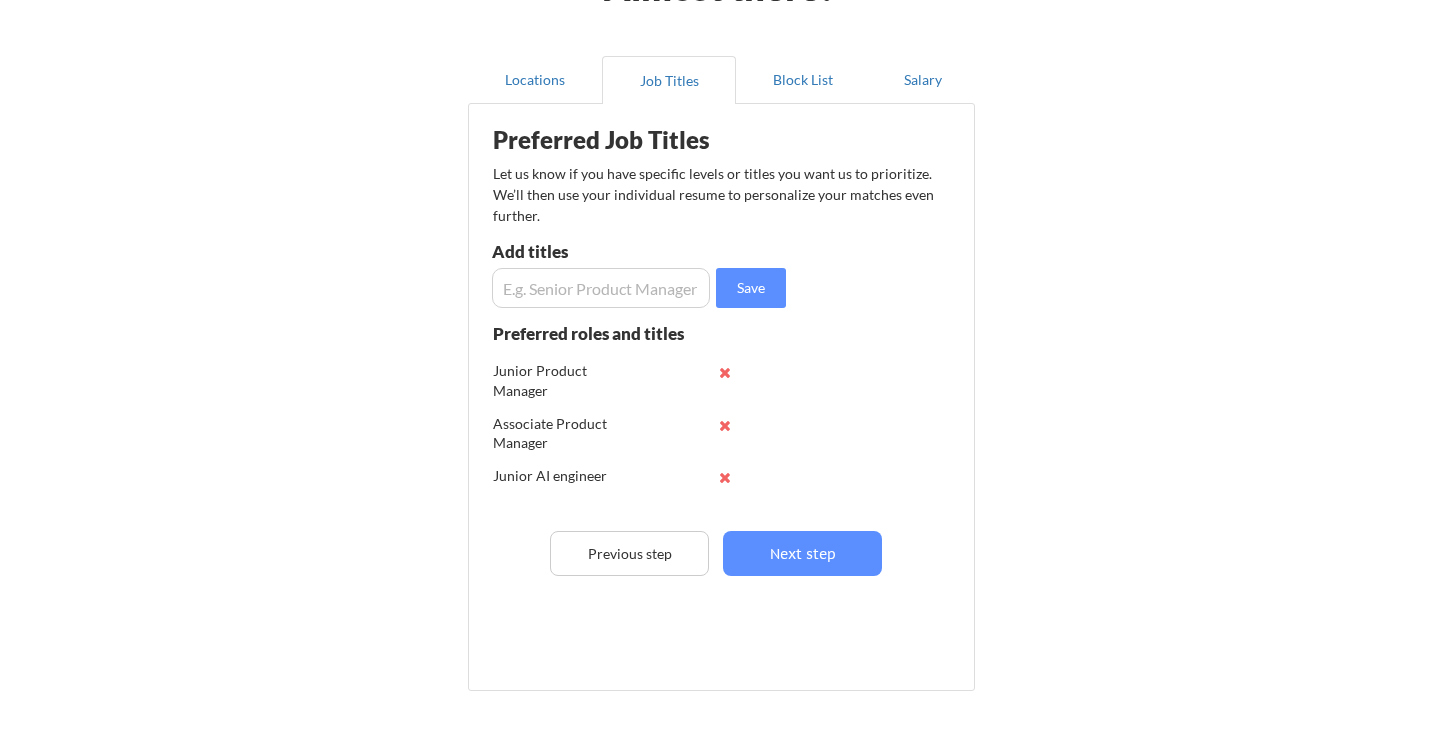 click at bounding box center [601, 288] 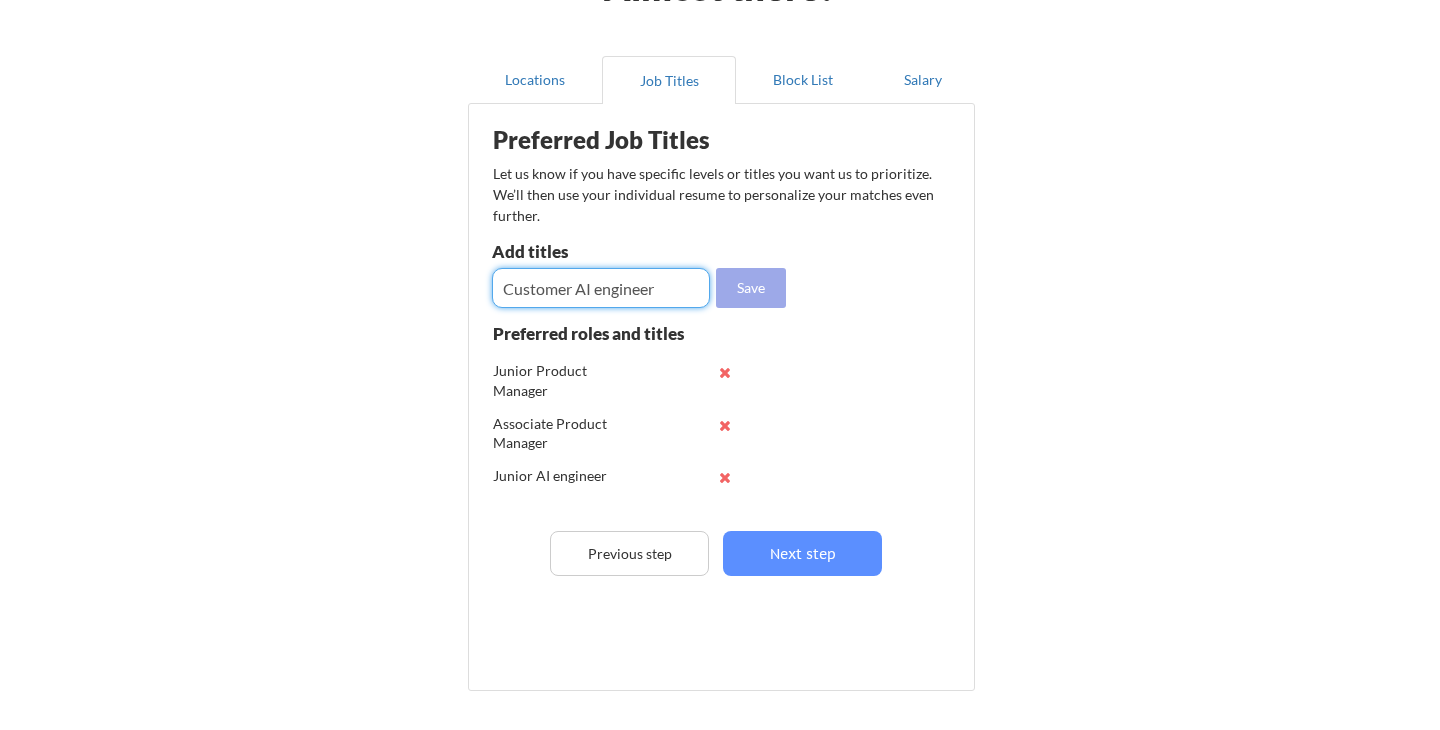 type on "Customer AI engineer" 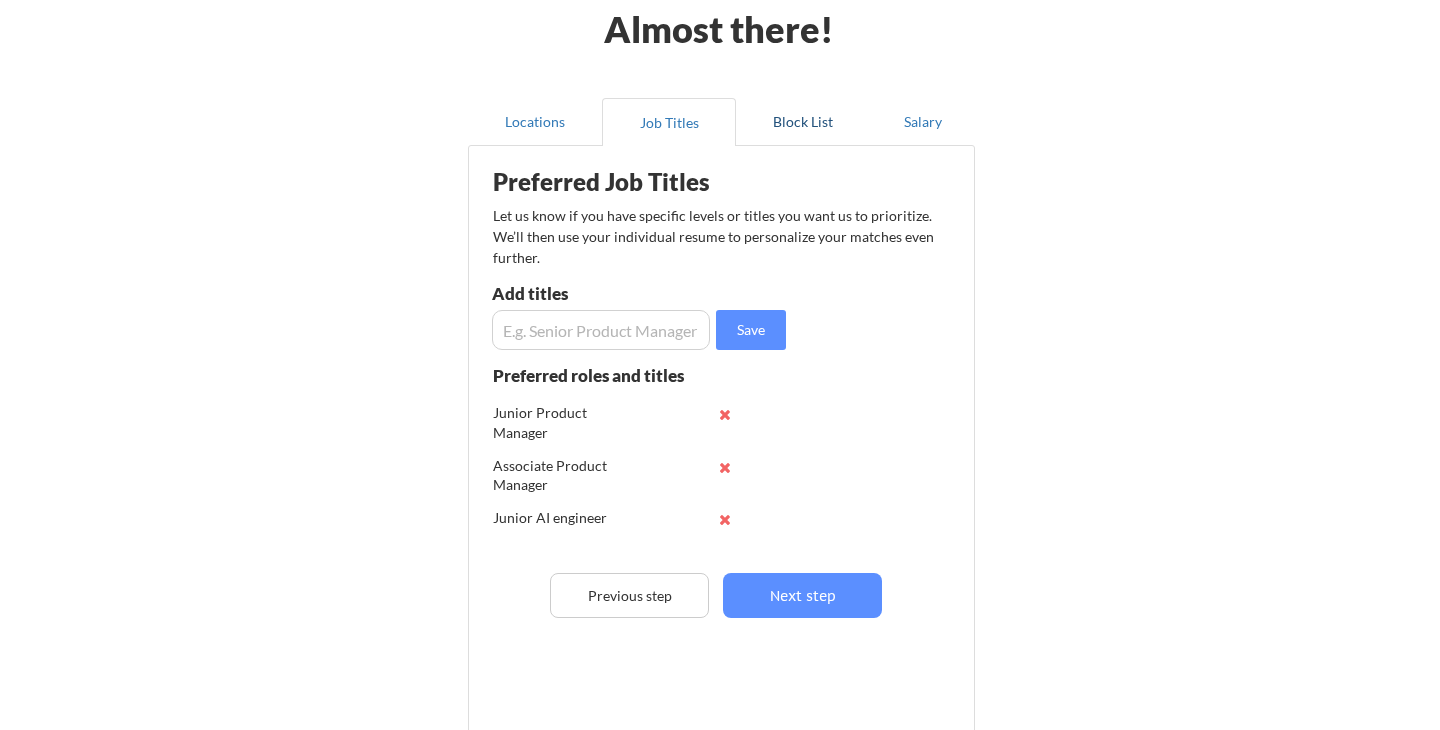scroll, scrollTop: 95, scrollLeft: 0, axis: vertical 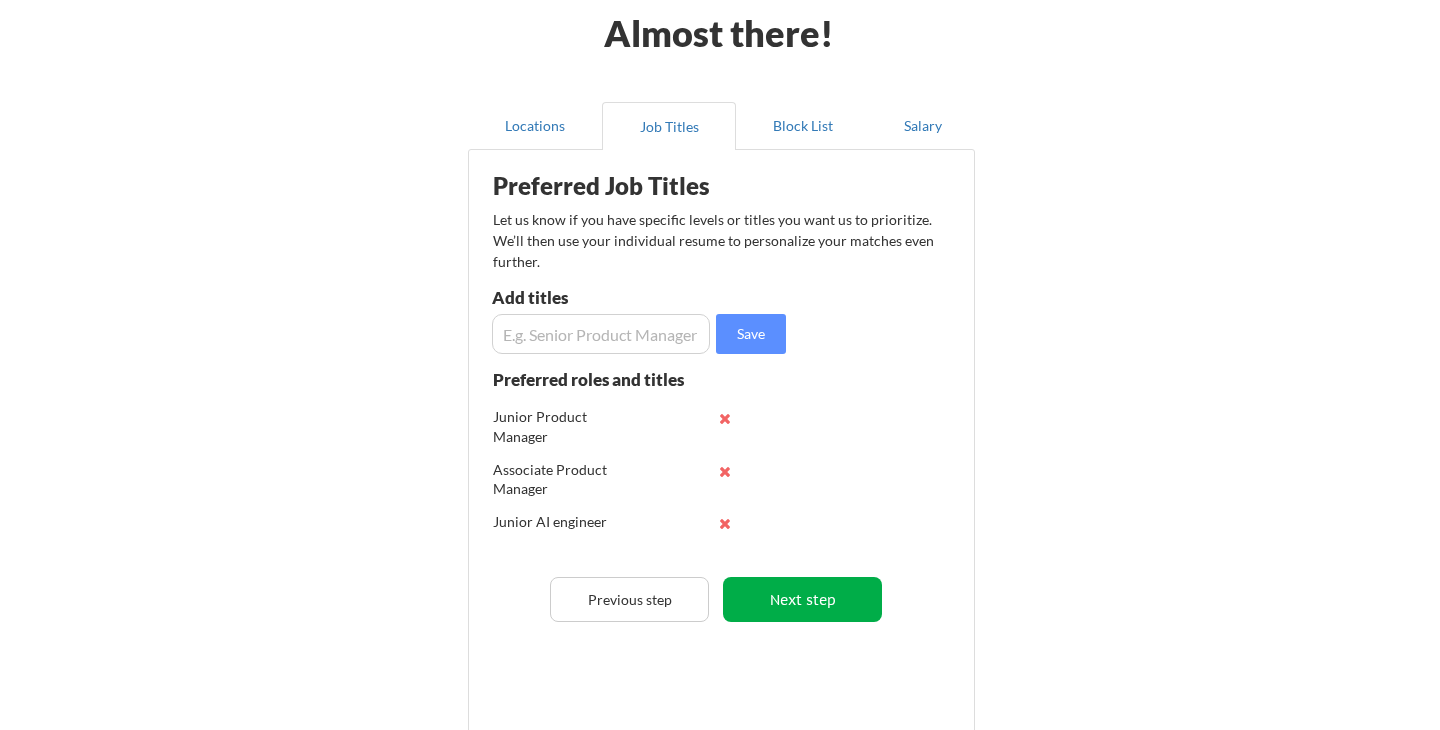 click on "Next step" at bounding box center [802, 599] 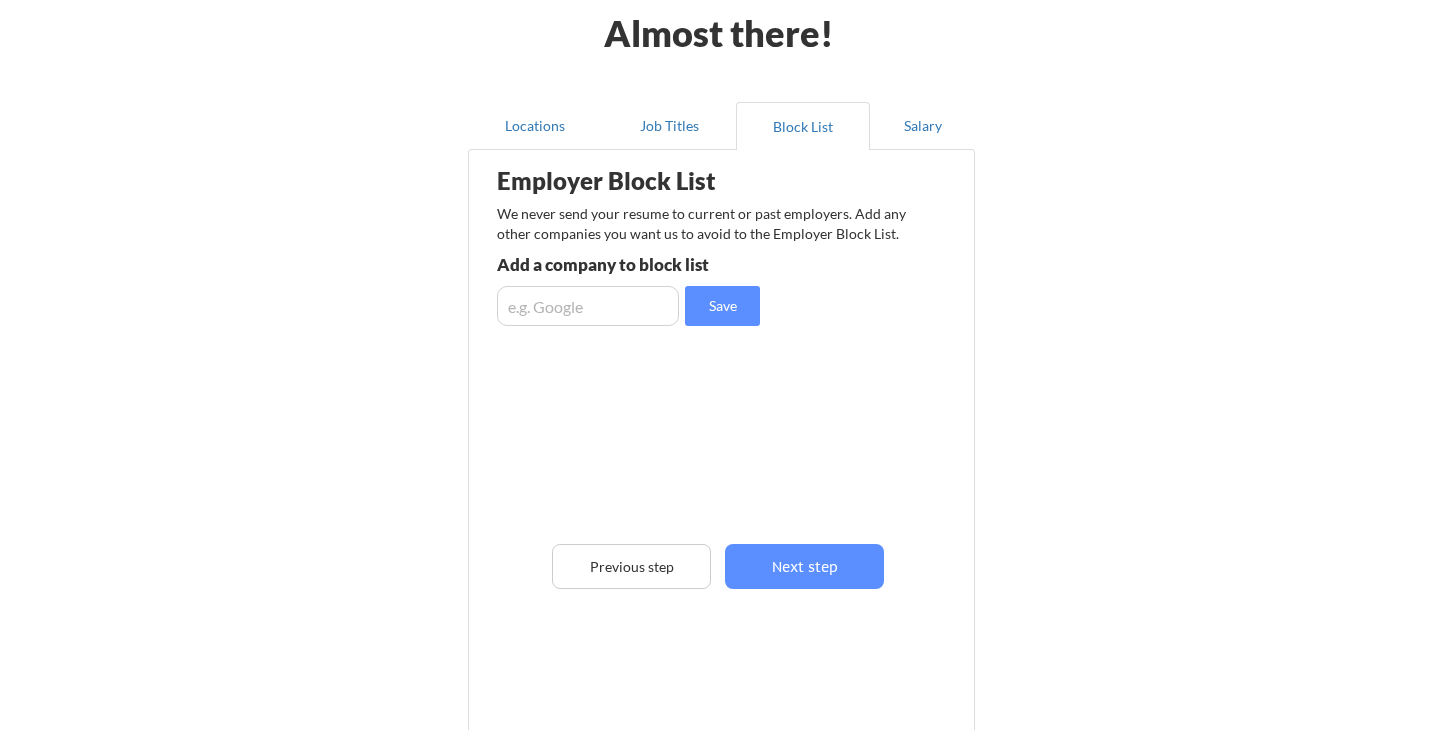 click at bounding box center [588, 306] 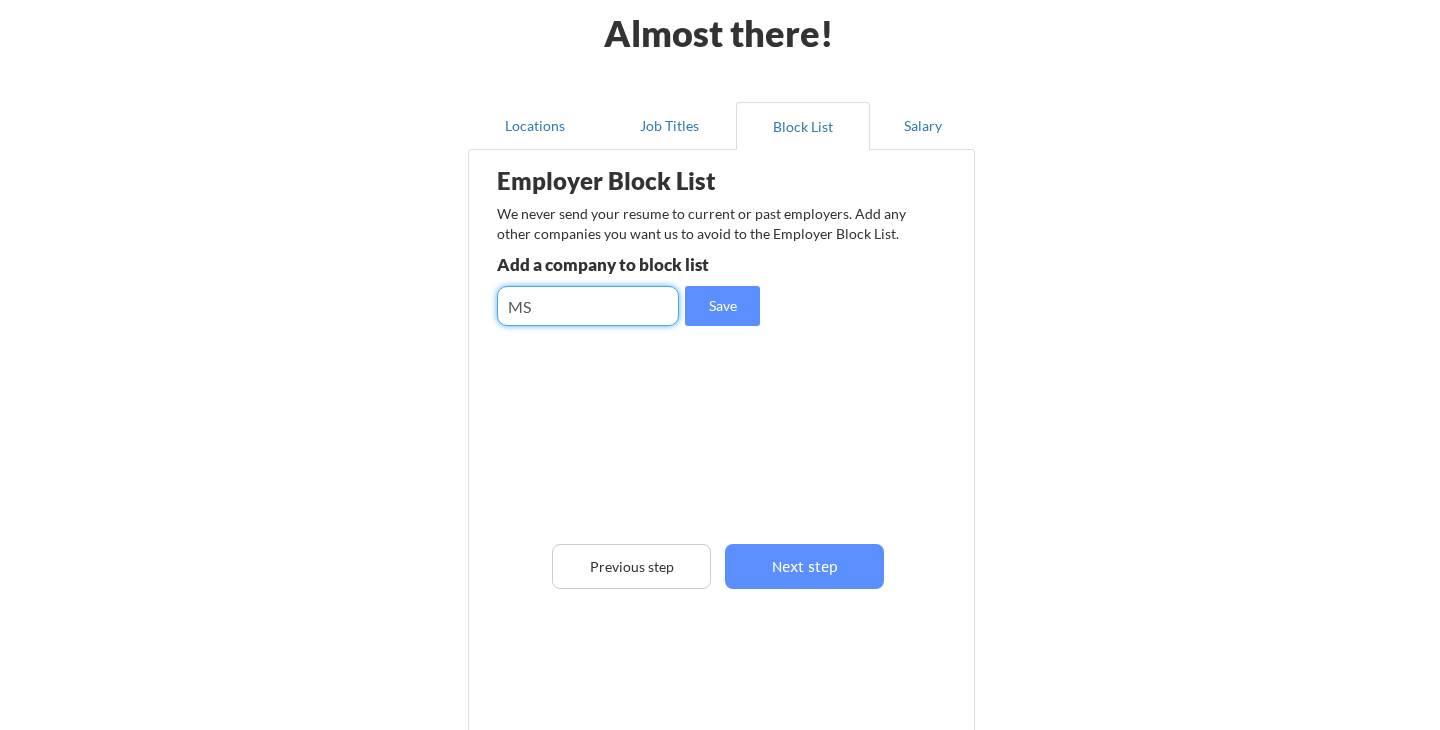 type on "M" 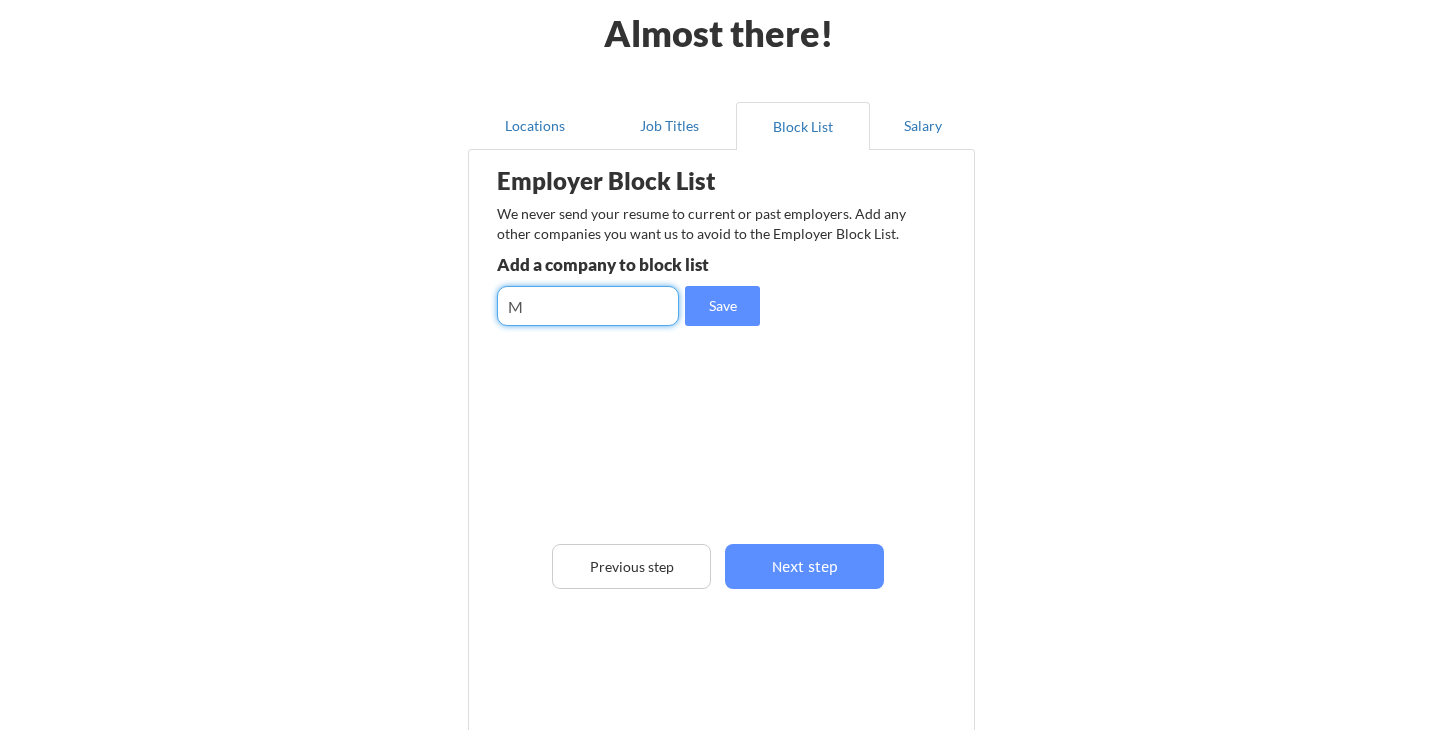 type 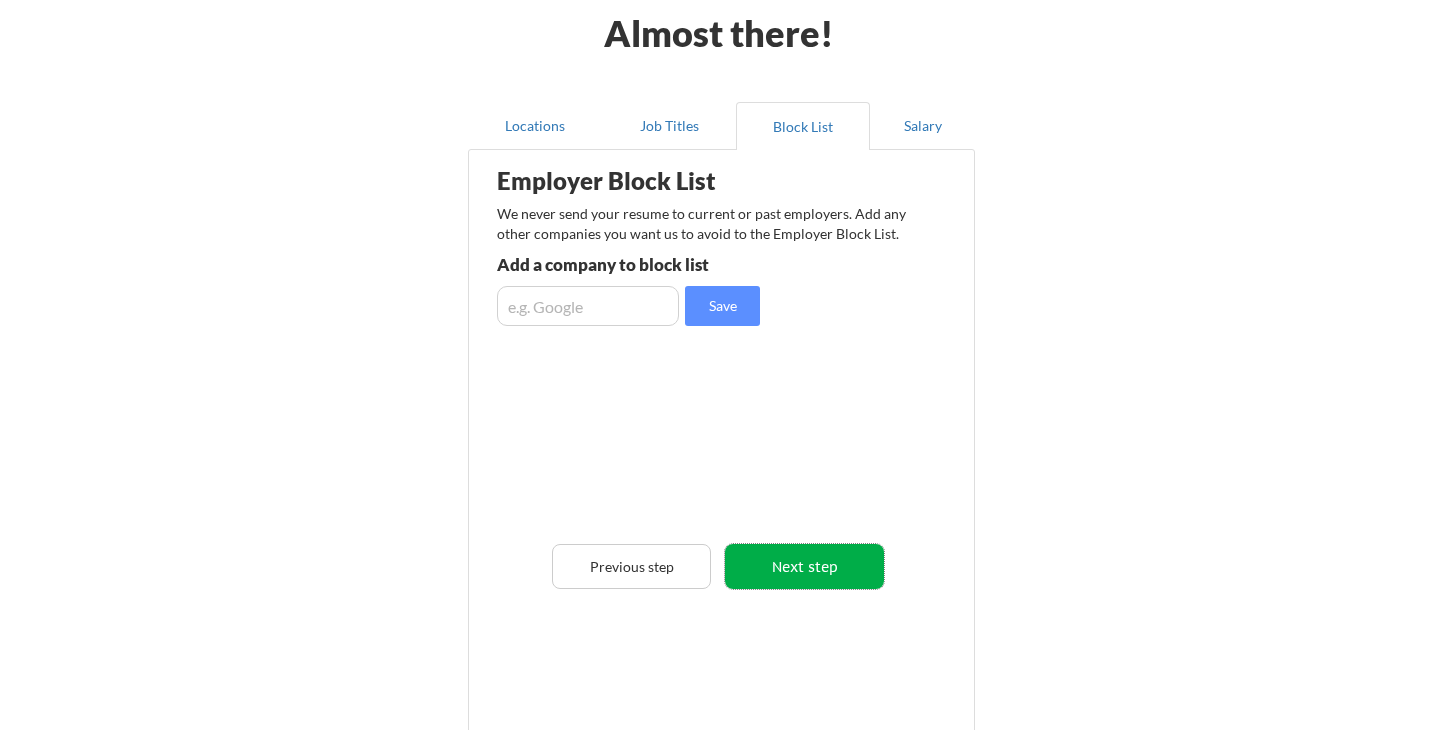 click on "Next step" at bounding box center [804, 566] 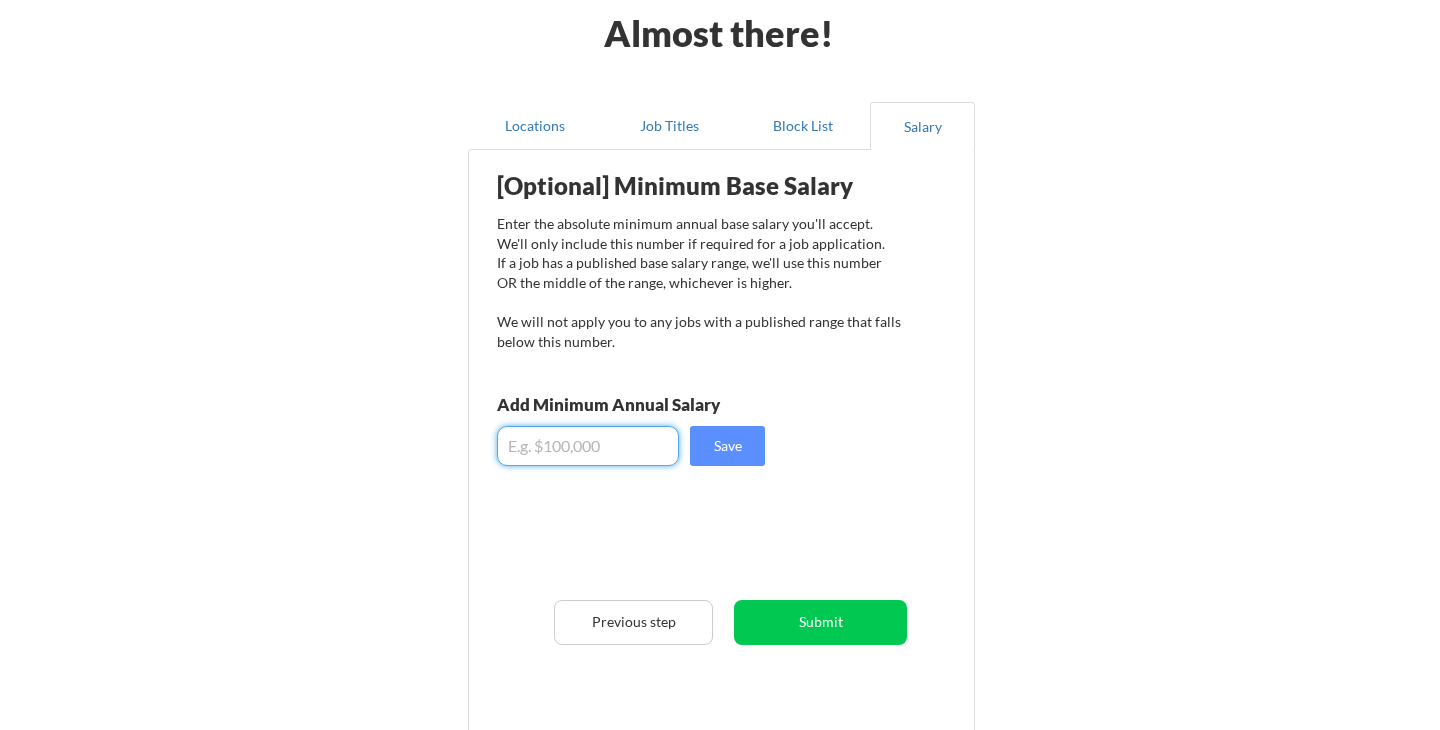 click at bounding box center [588, 446] 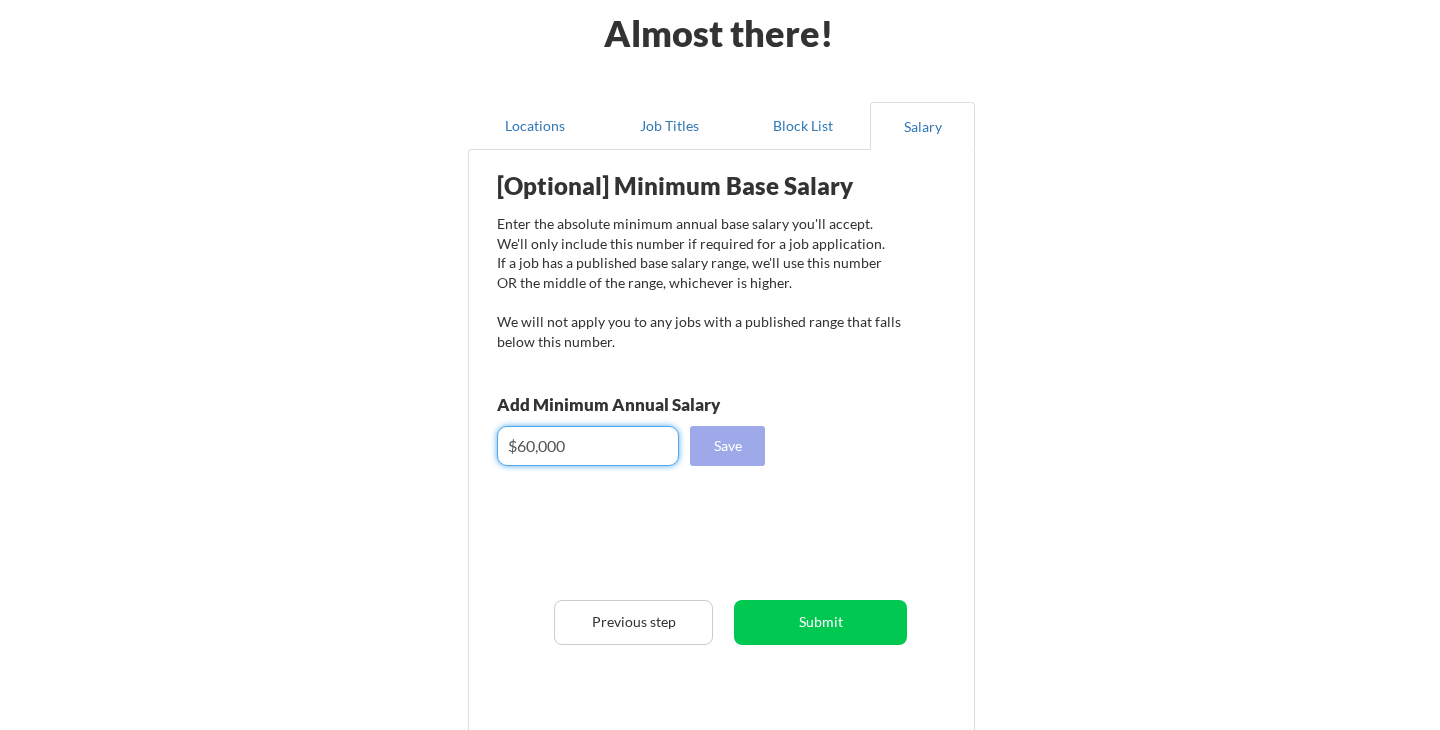 type on "$60,000" 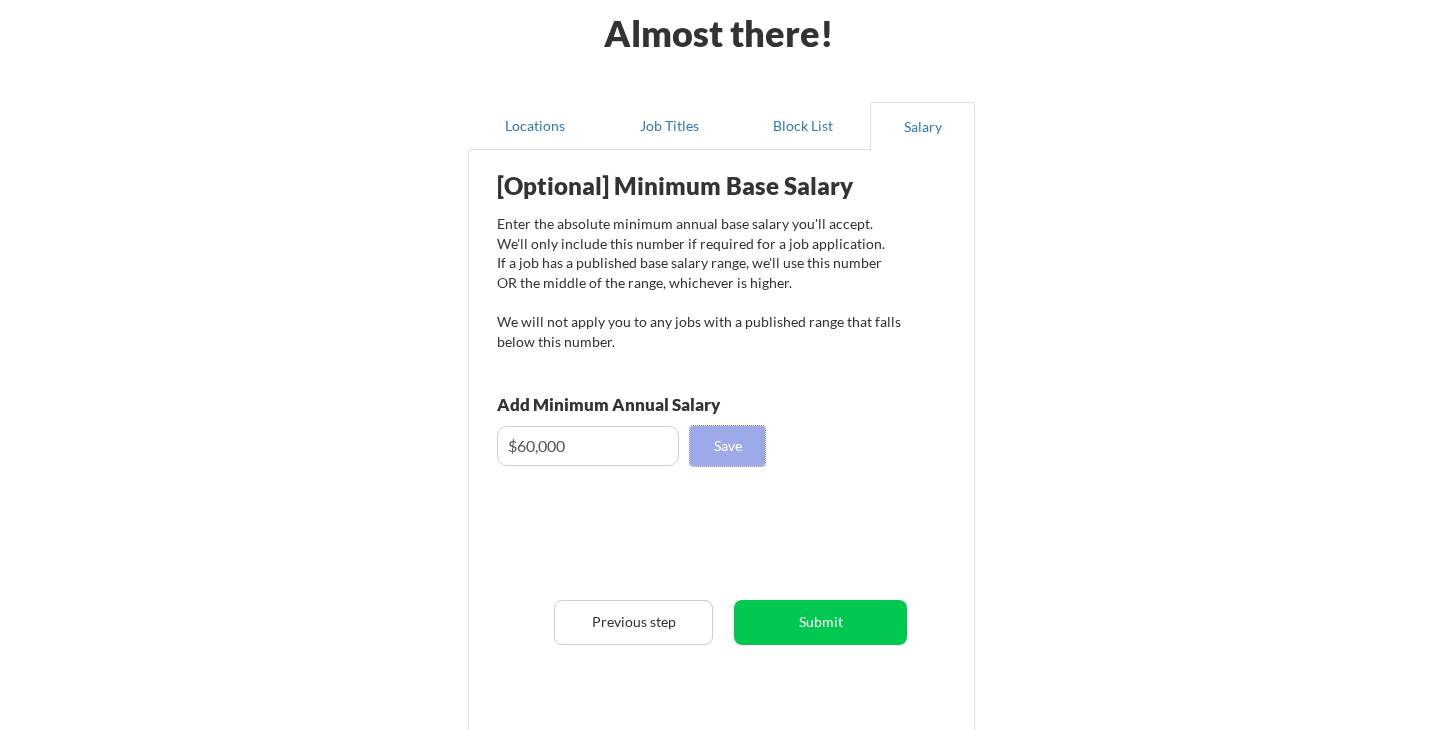 click on "Save" at bounding box center [727, 446] 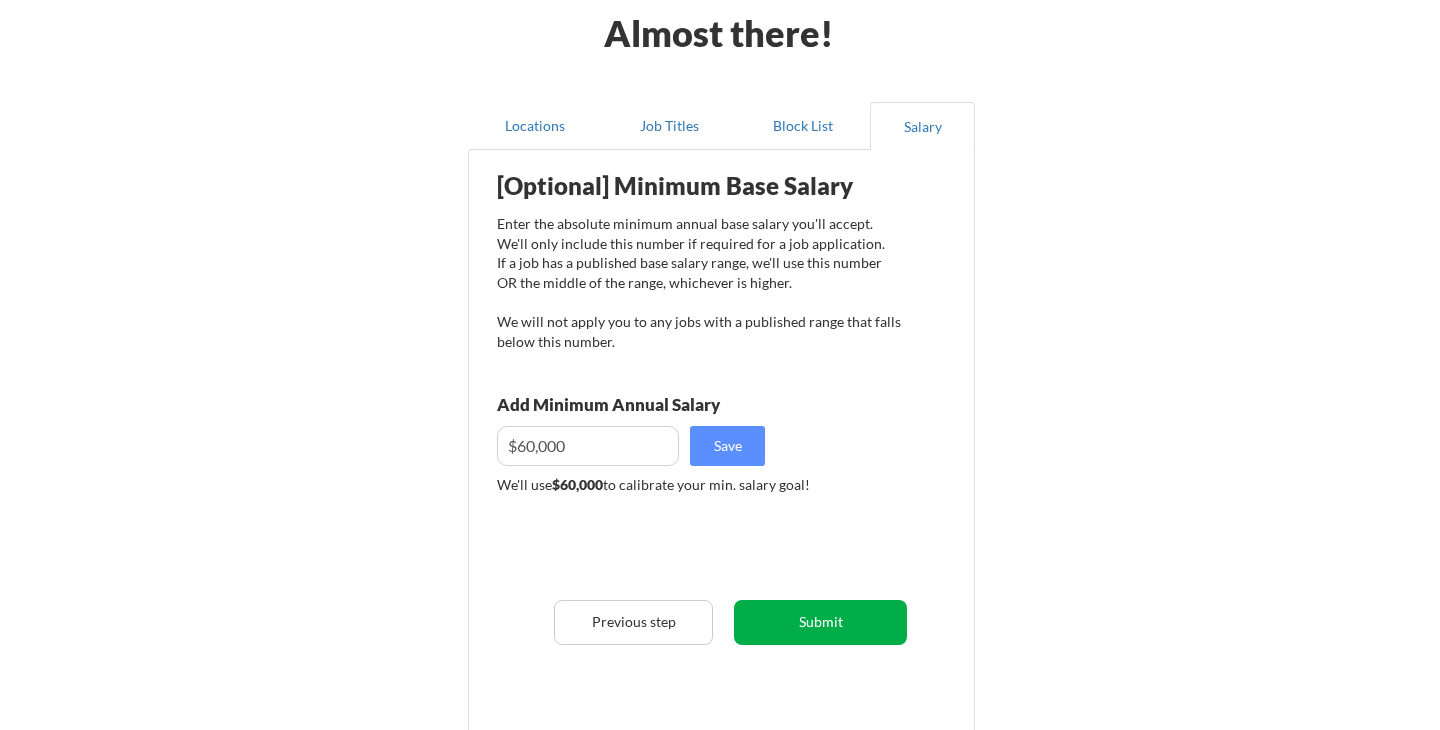 click on "Submit" at bounding box center [820, 622] 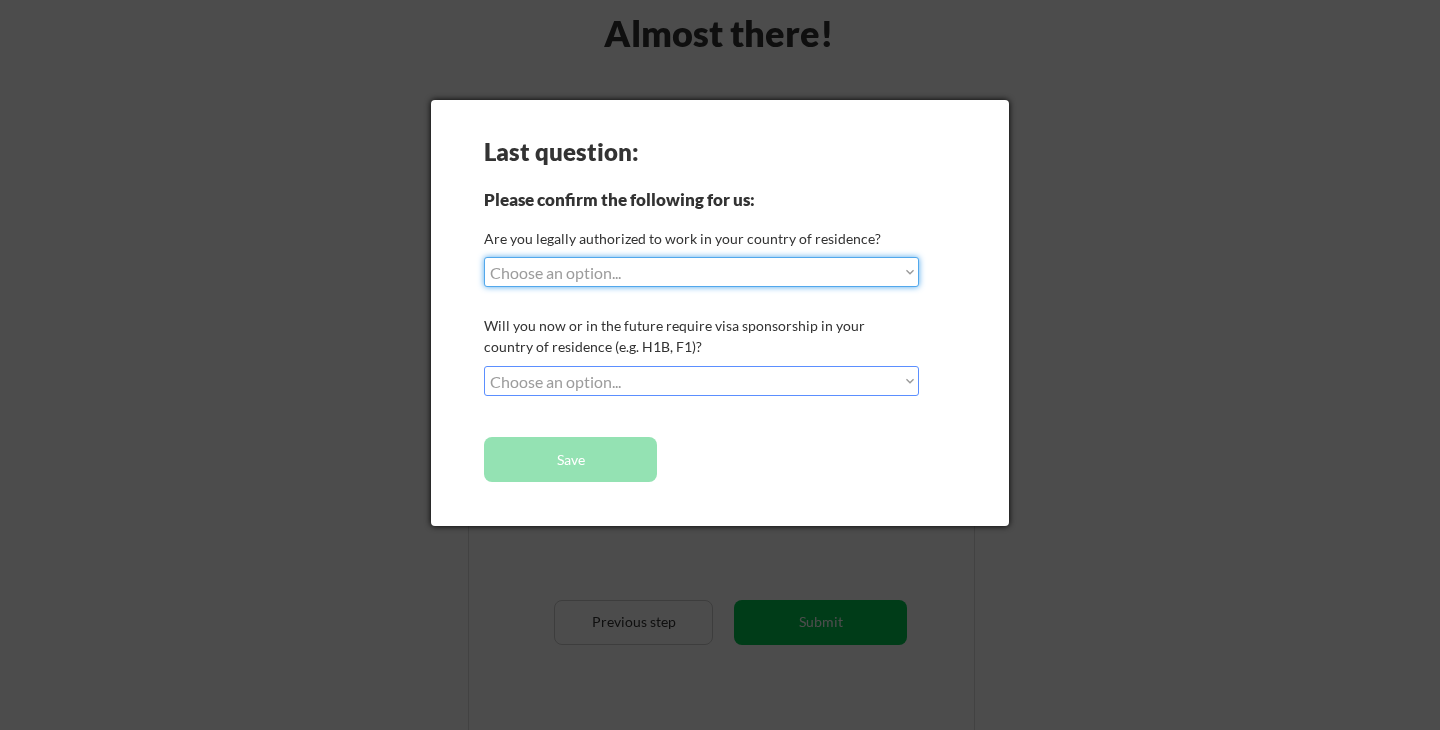 click on "Choose an option... Yes, I am a US Citizen Yes, I am a Canadian Citizen Yes, I am a US Green Card Holder Yes, I am an Other Permanent Resident Yes, I am here on a visa (H1B, OPT, etc.) No, I am not (yet) authorized" at bounding box center (701, 272) 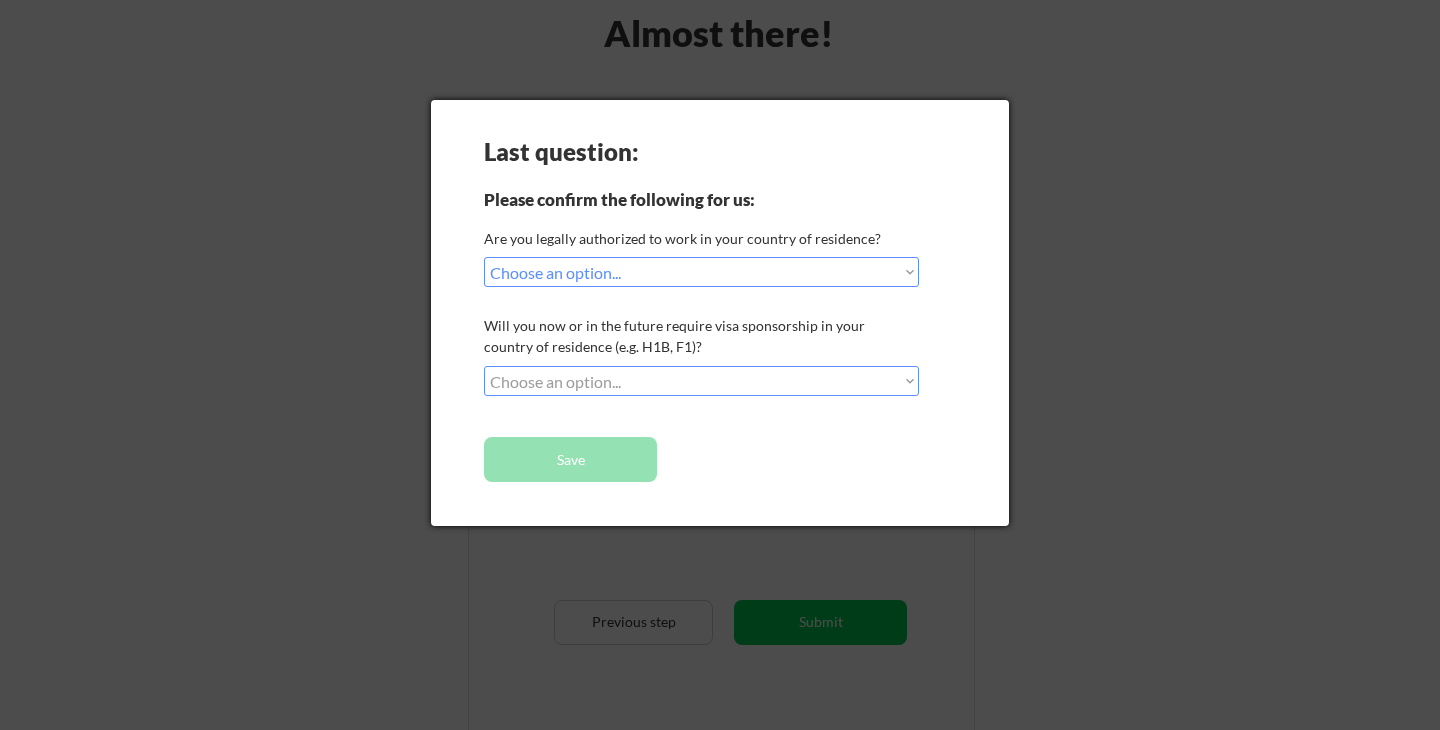 click on "Choose an option... No, I will not need sponsorship Yes, I will need sponsorship" at bounding box center (701, 381) 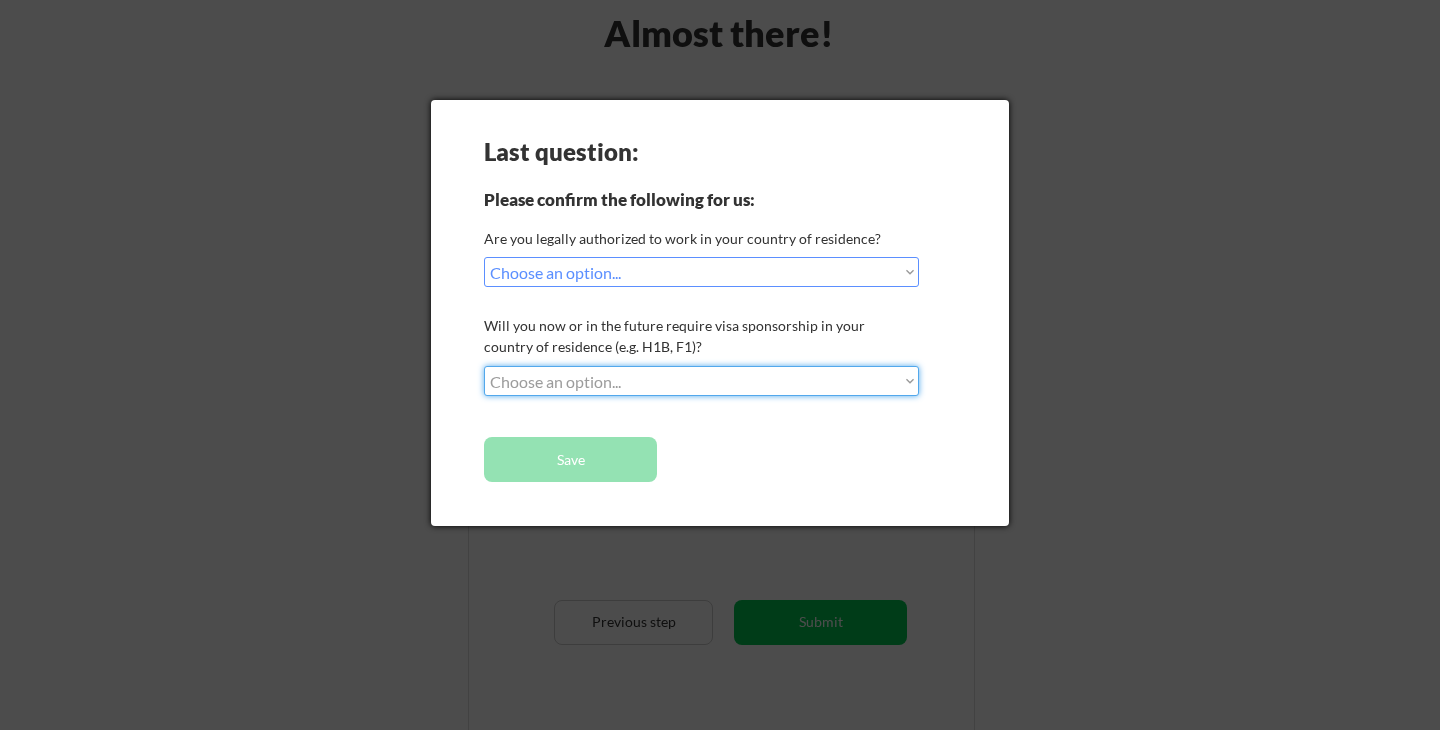 select on ""no__i_will_not_need_sponsorship"" 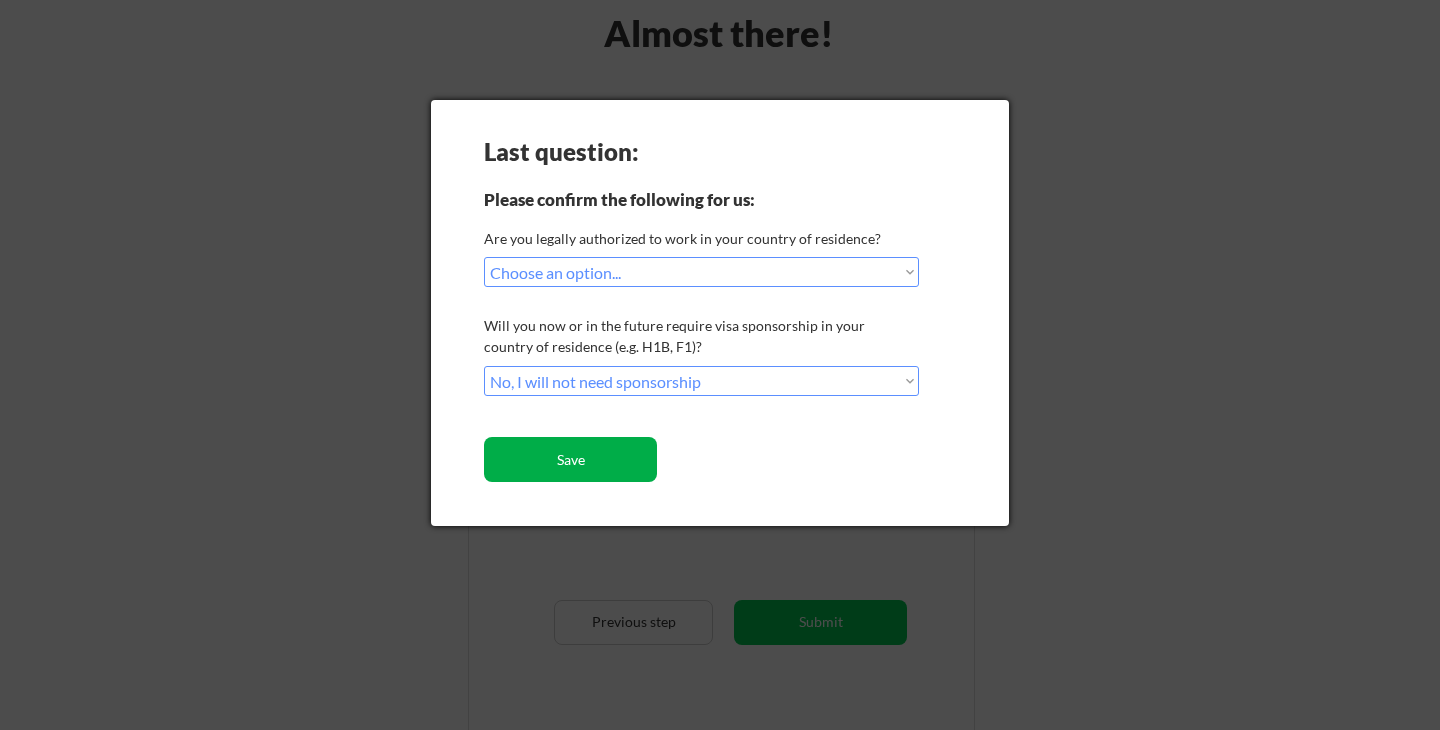 click on "Save" at bounding box center [570, 459] 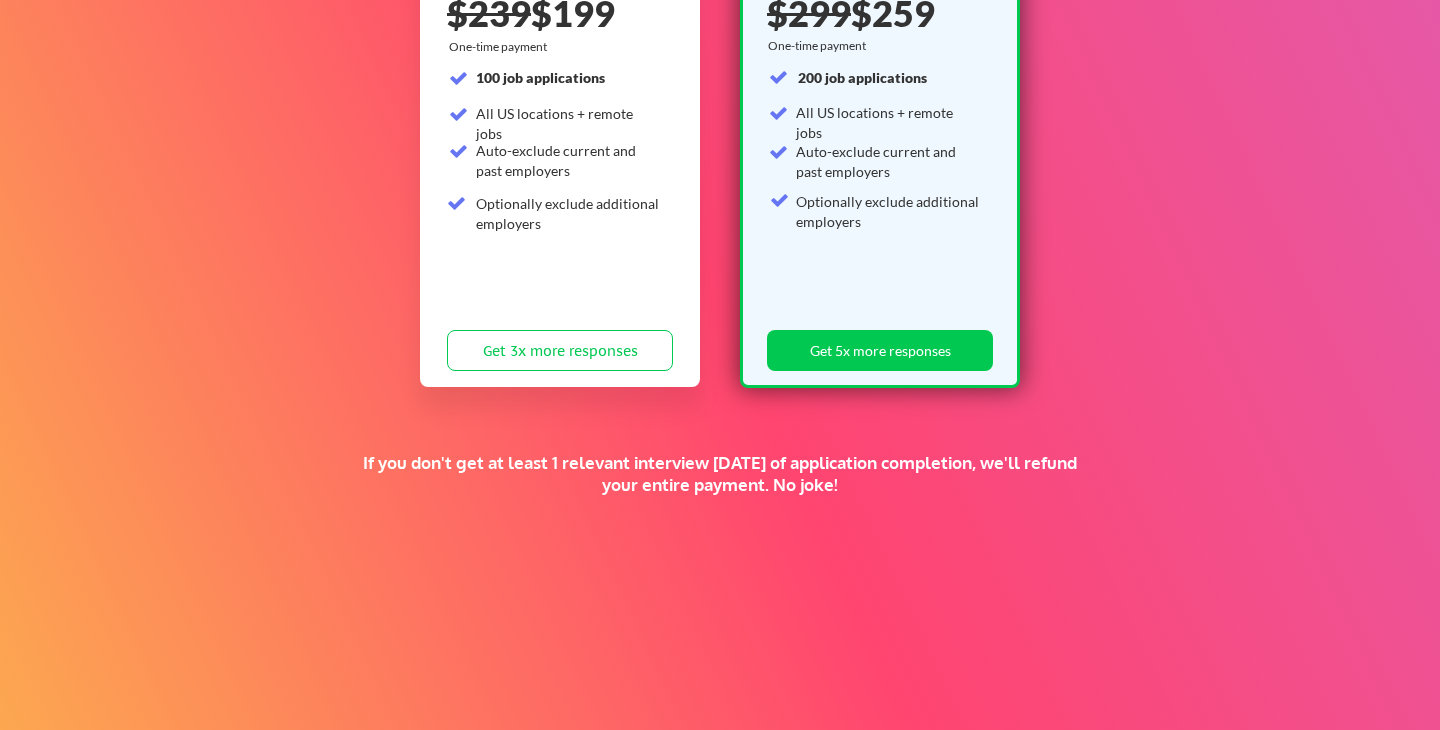 scroll, scrollTop: 443, scrollLeft: 0, axis: vertical 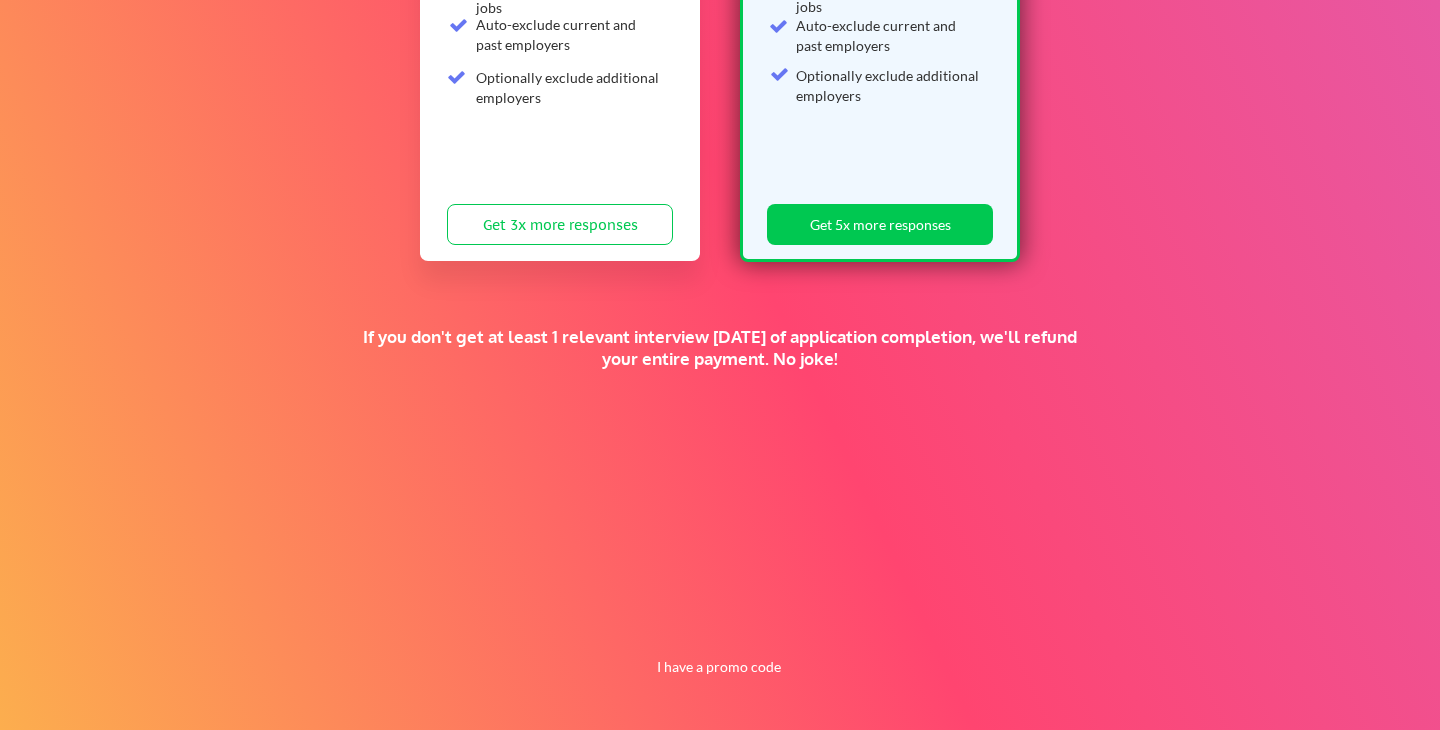 drag, startPoint x: 341, startPoint y: 343, endPoint x: 903, endPoint y: 369, distance: 562.6011 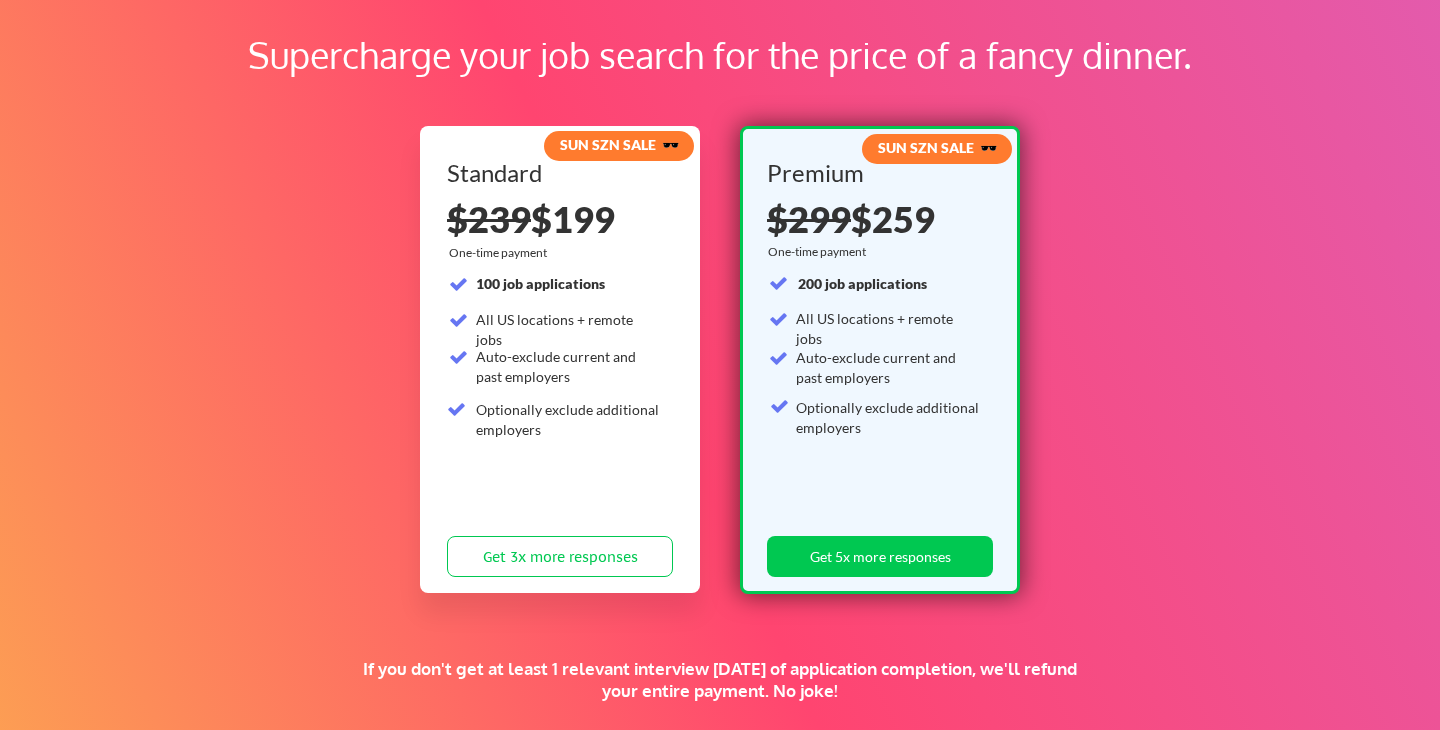 scroll, scrollTop: 119, scrollLeft: 0, axis: vertical 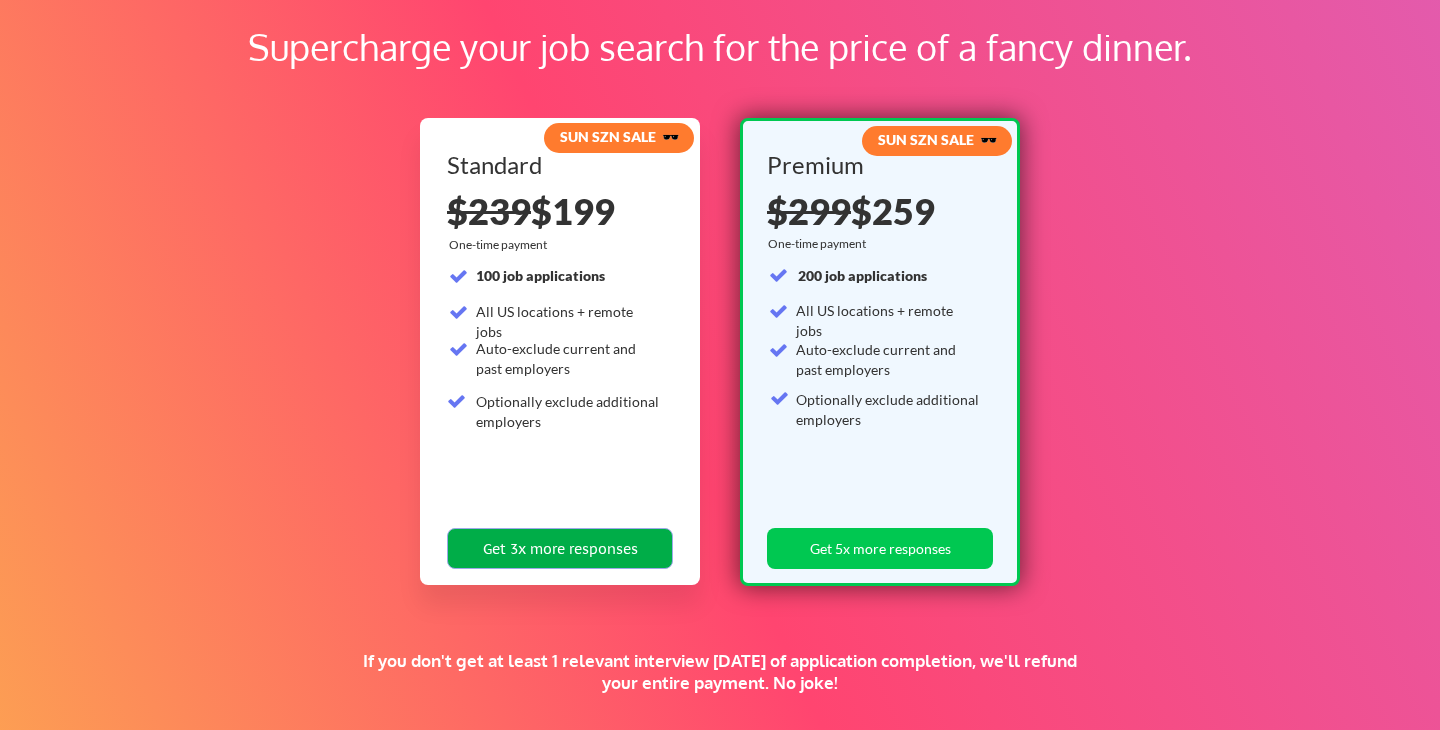 click on "Get 3x more responses" at bounding box center (560, 548) 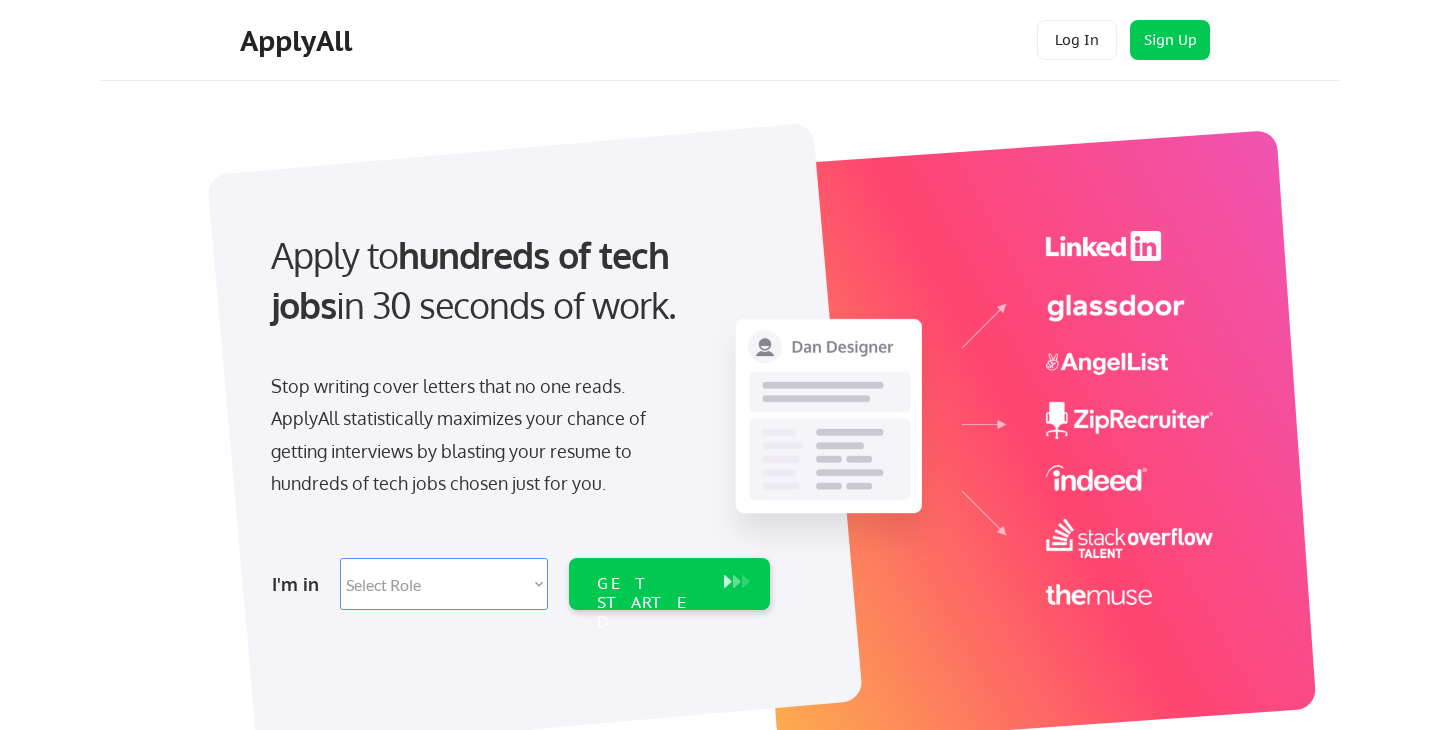 scroll, scrollTop: 0, scrollLeft: 0, axis: both 